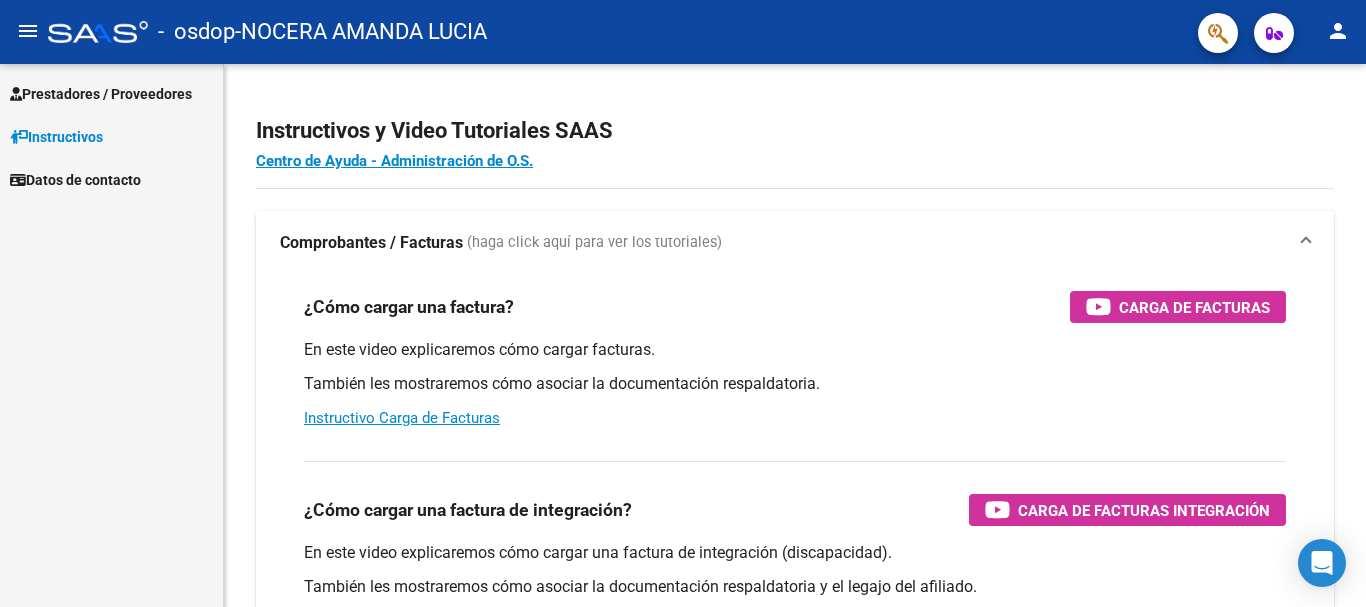scroll, scrollTop: 0, scrollLeft: 0, axis: both 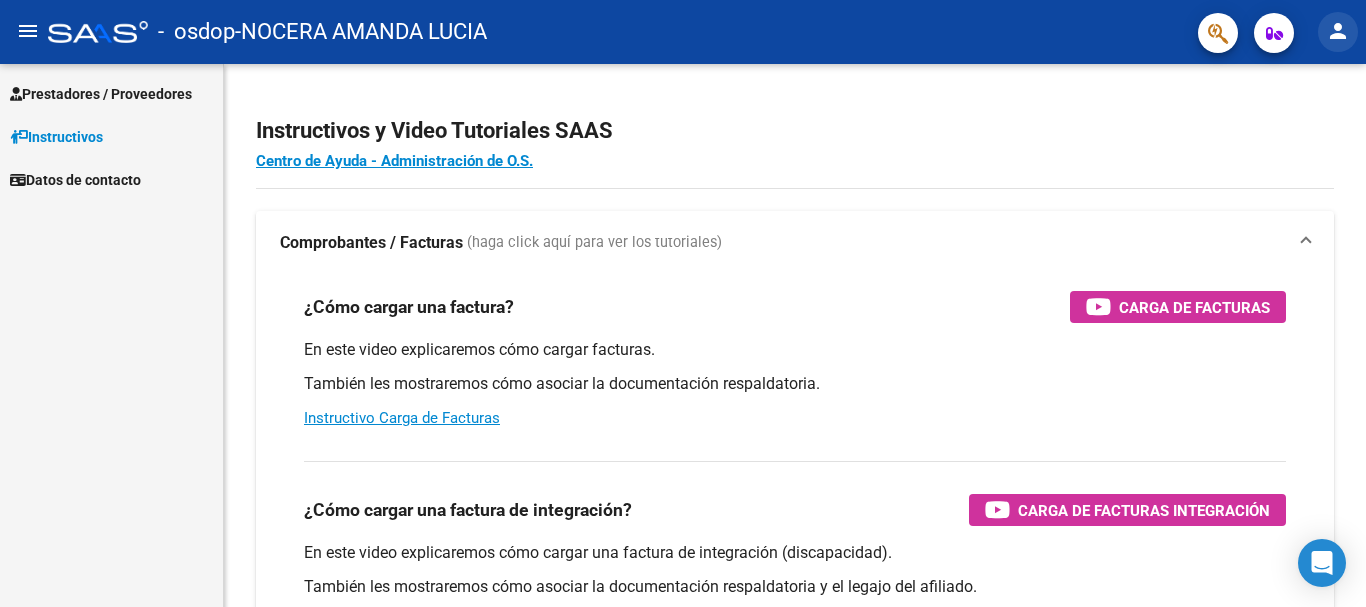 click on "person" 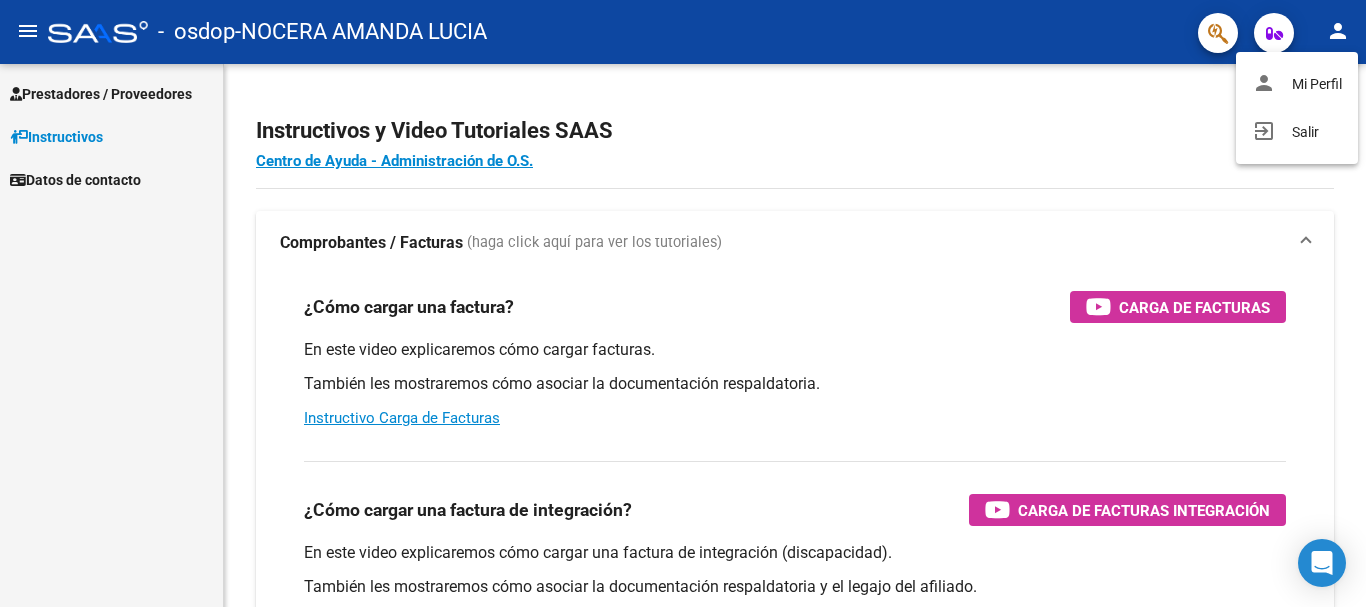 click at bounding box center [683, 303] 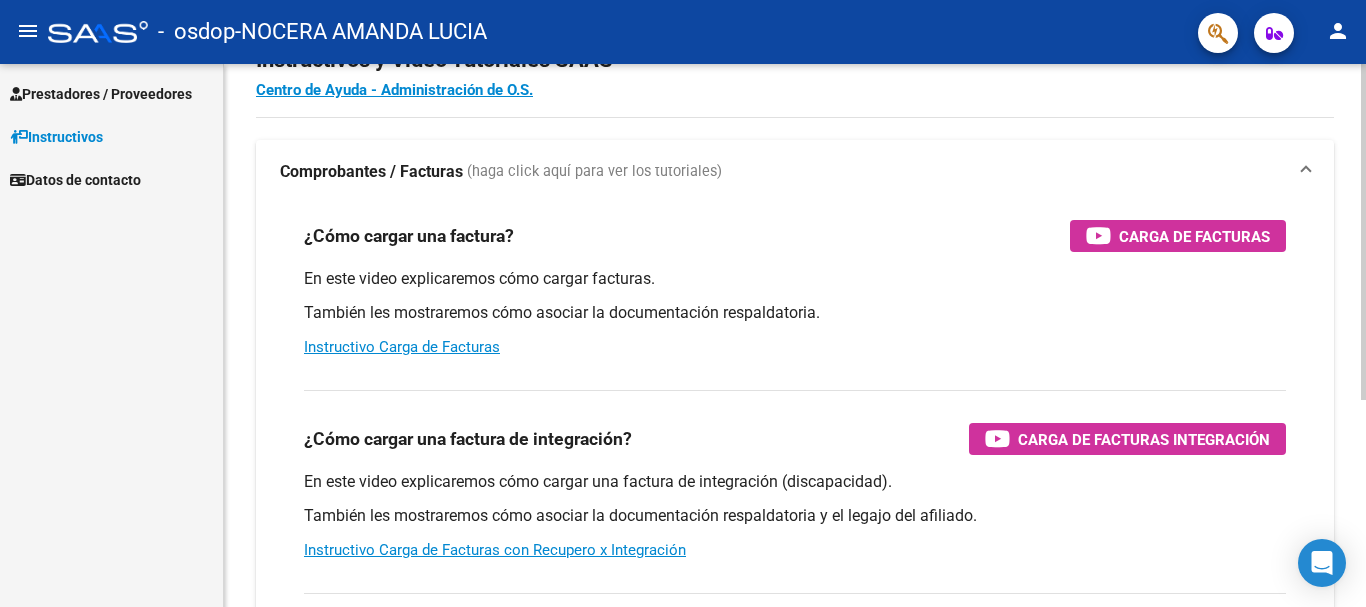 scroll, scrollTop: 100, scrollLeft: 0, axis: vertical 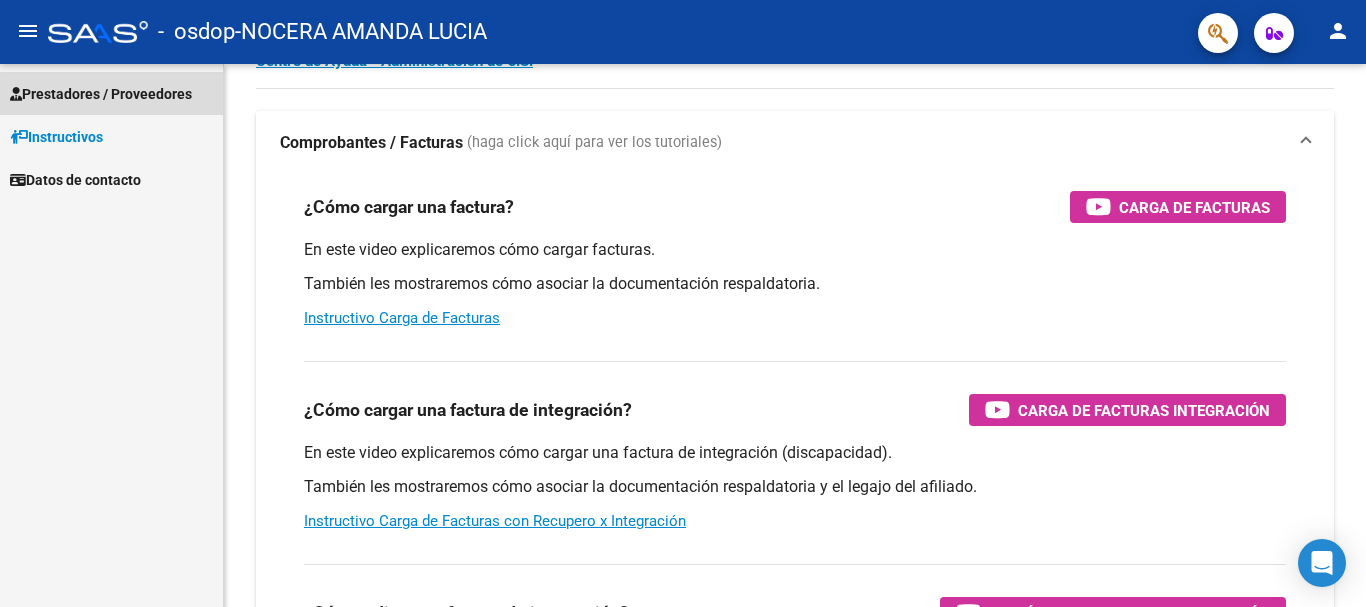 click on "Prestadores / Proveedores" at bounding box center [101, 94] 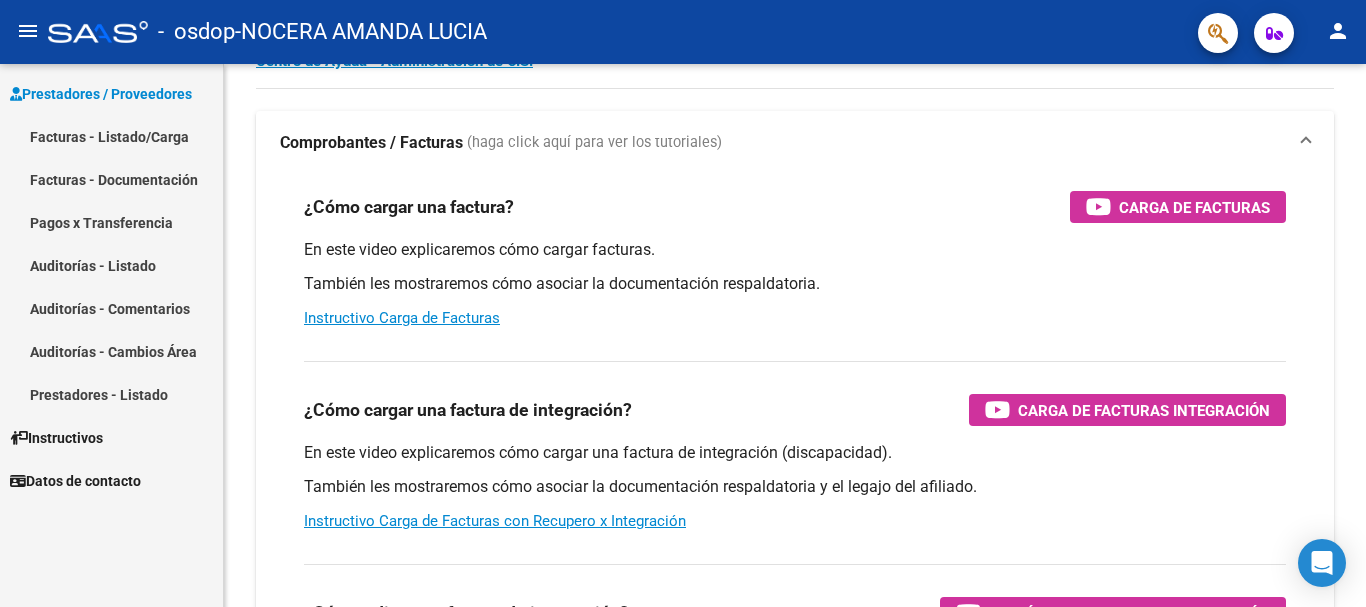 click on "Instructivos" at bounding box center (56, 438) 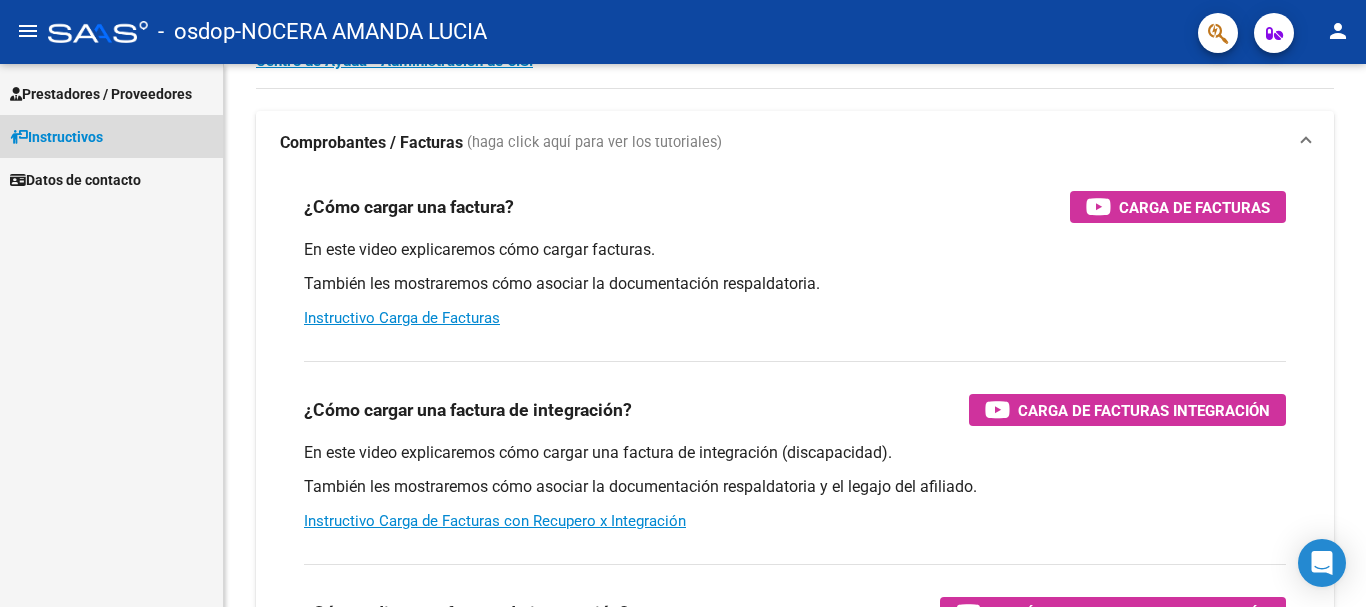 click on "Instructivos" at bounding box center [56, 137] 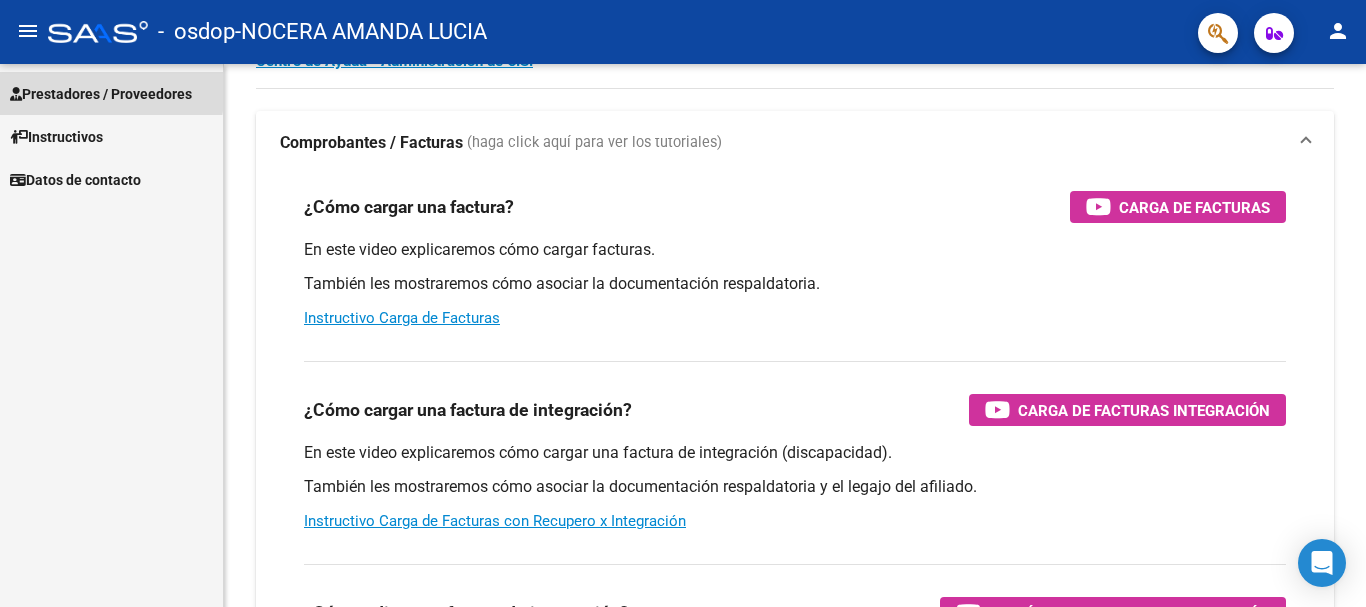 click on "Prestadores / Proveedores" at bounding box center (101, 94) 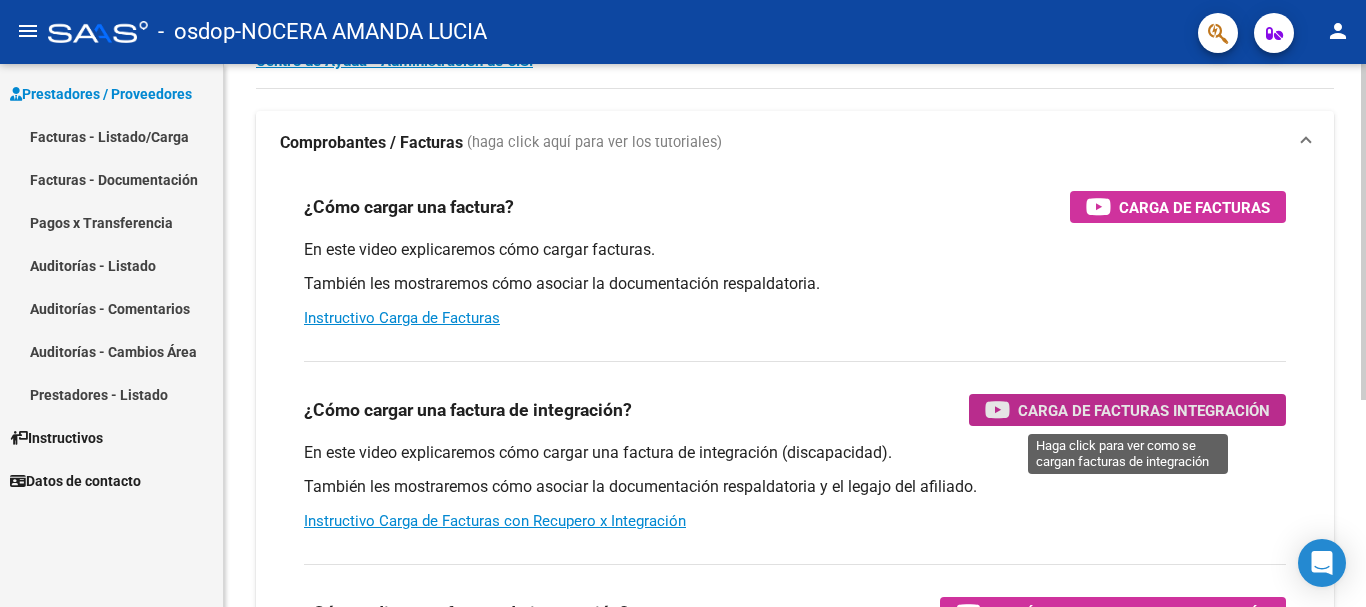 click on "Carga de Facturas Integración" at bounding box center (1144, 410) 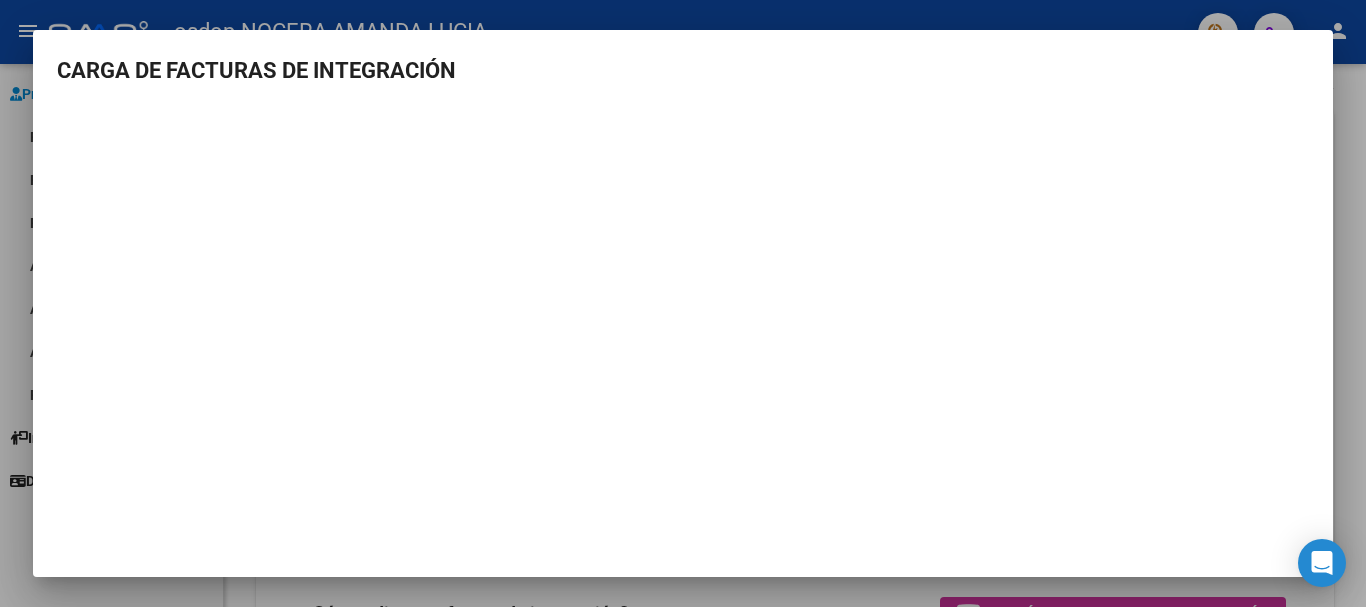 drag, startPoint x: 542, startPoint y: 63, endPoint x: 690, endPoint y: 61, distance: 148.01352 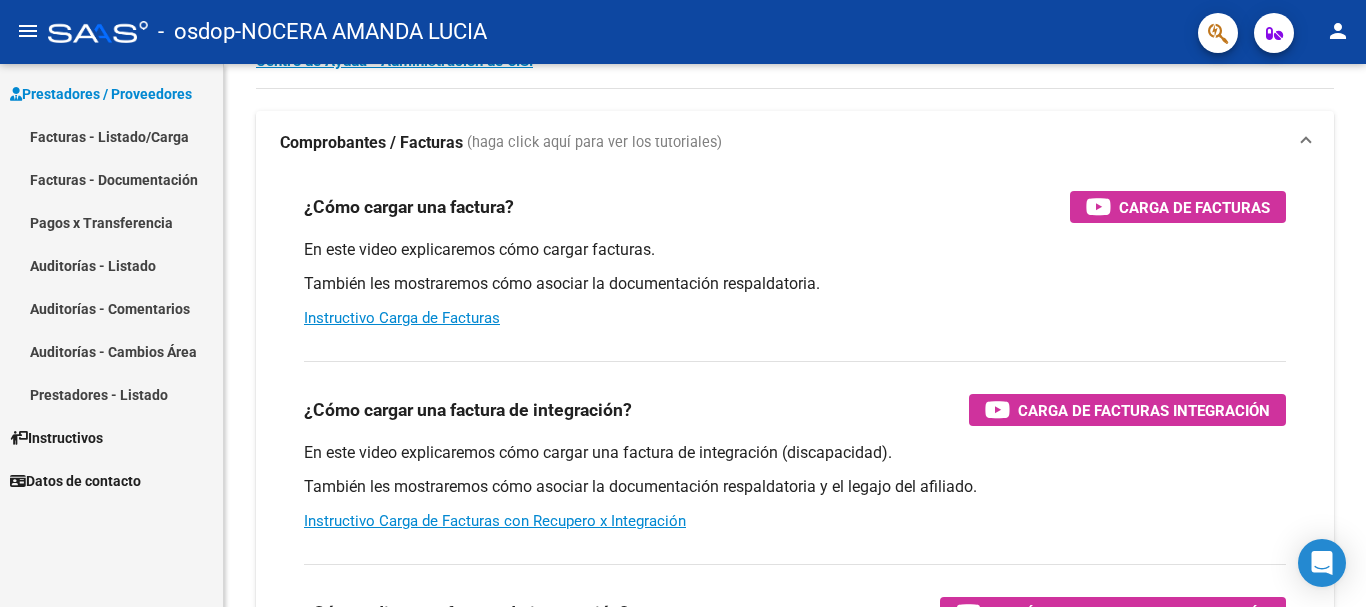 click on "Facturas - Listado/Carga" at bounding box center (111, 136) 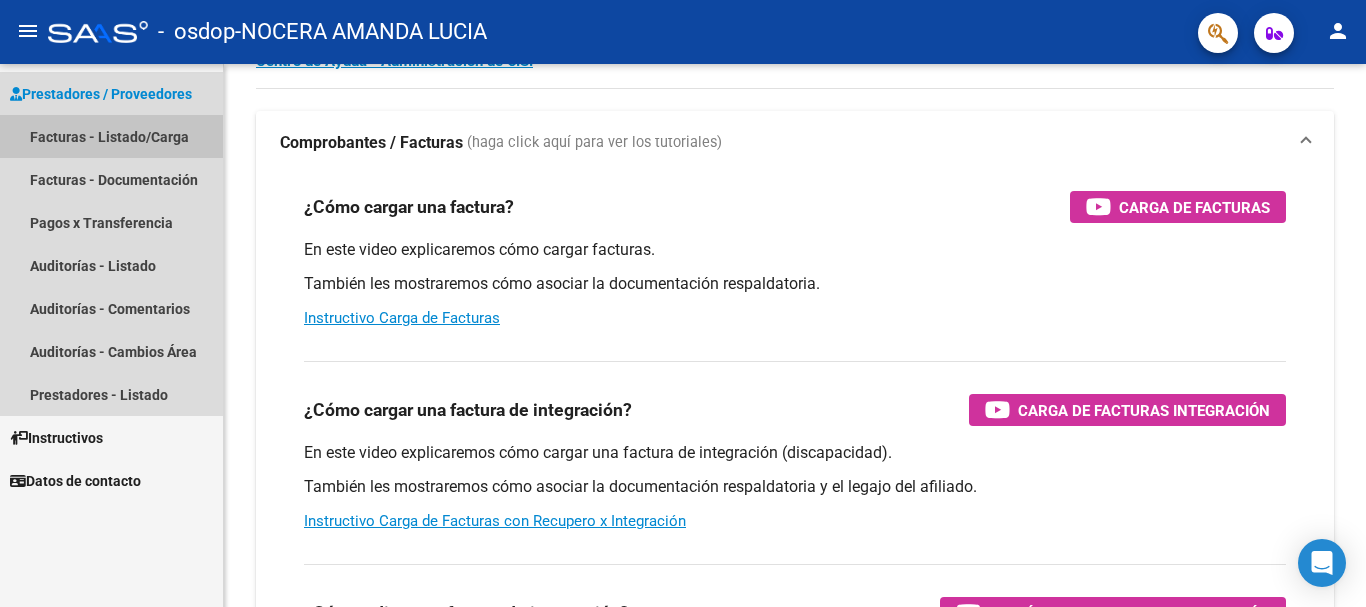 click on "Facturas - Listado/Carga" at bounding box center [111, 136] 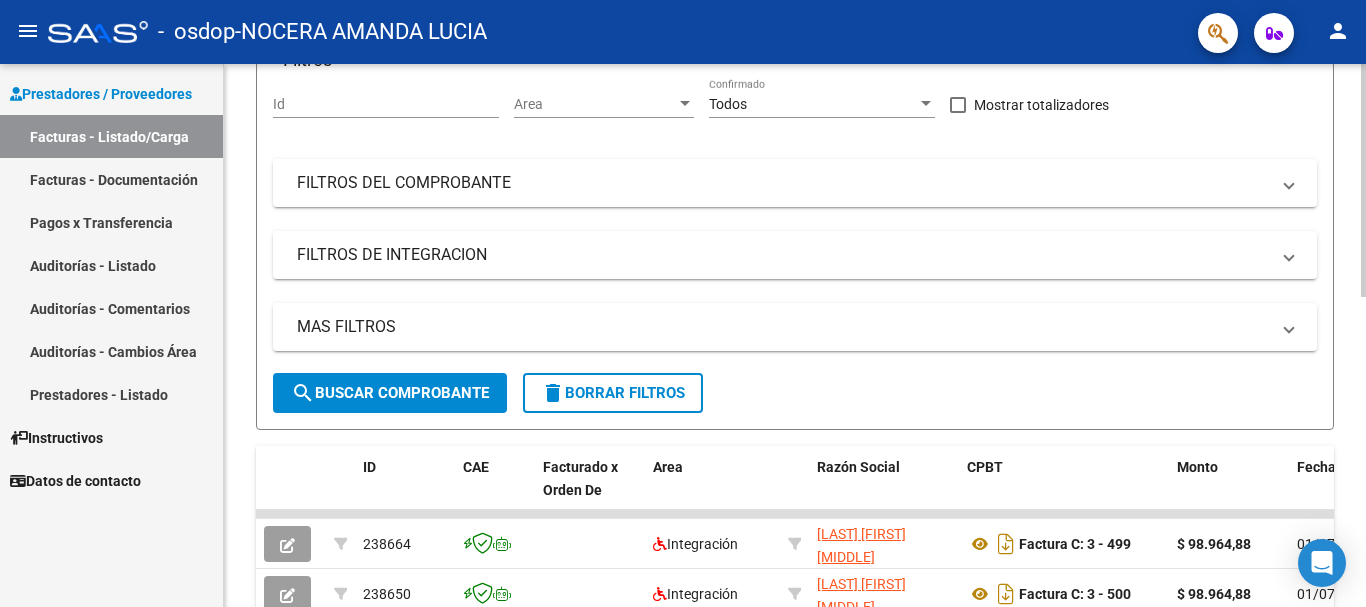scroll, scrollTop: 400, scrollLeft: 0, axis: vertical 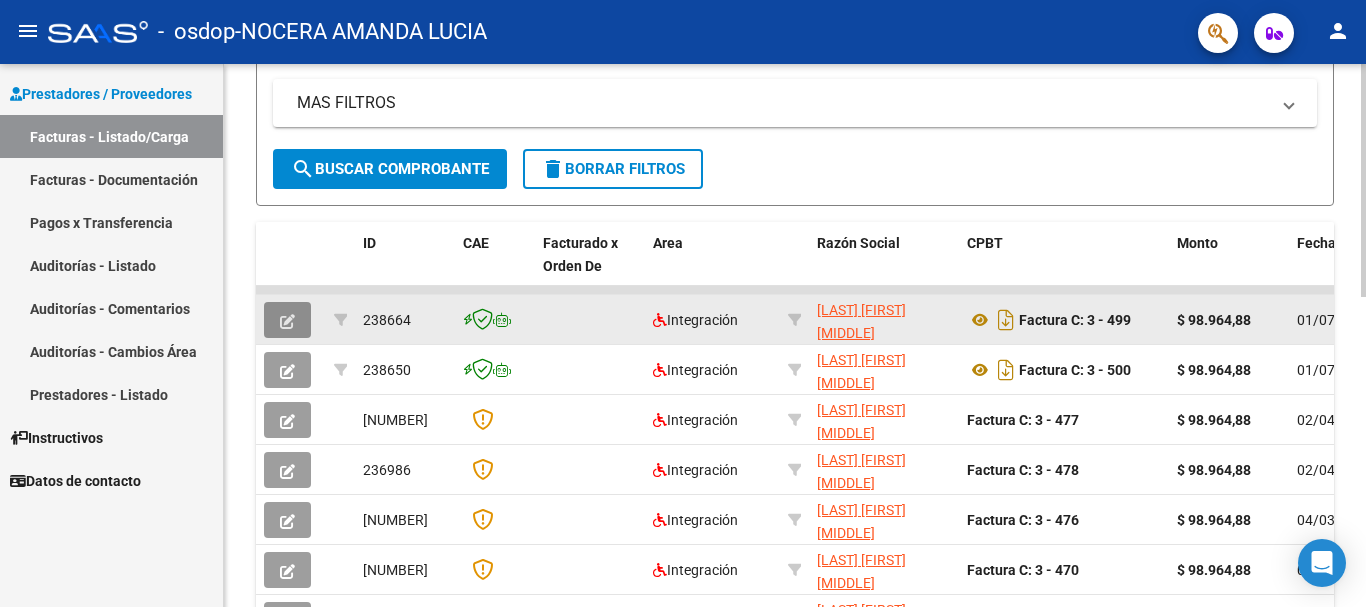 click 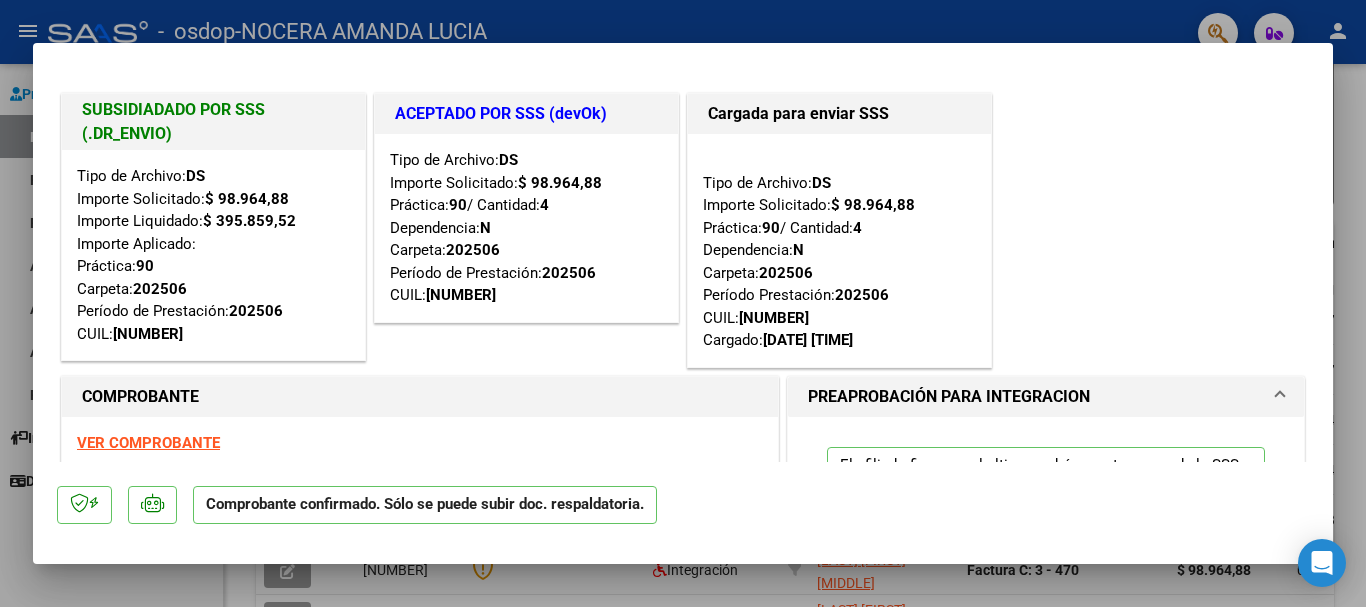 click at bounding box center (683, 303) 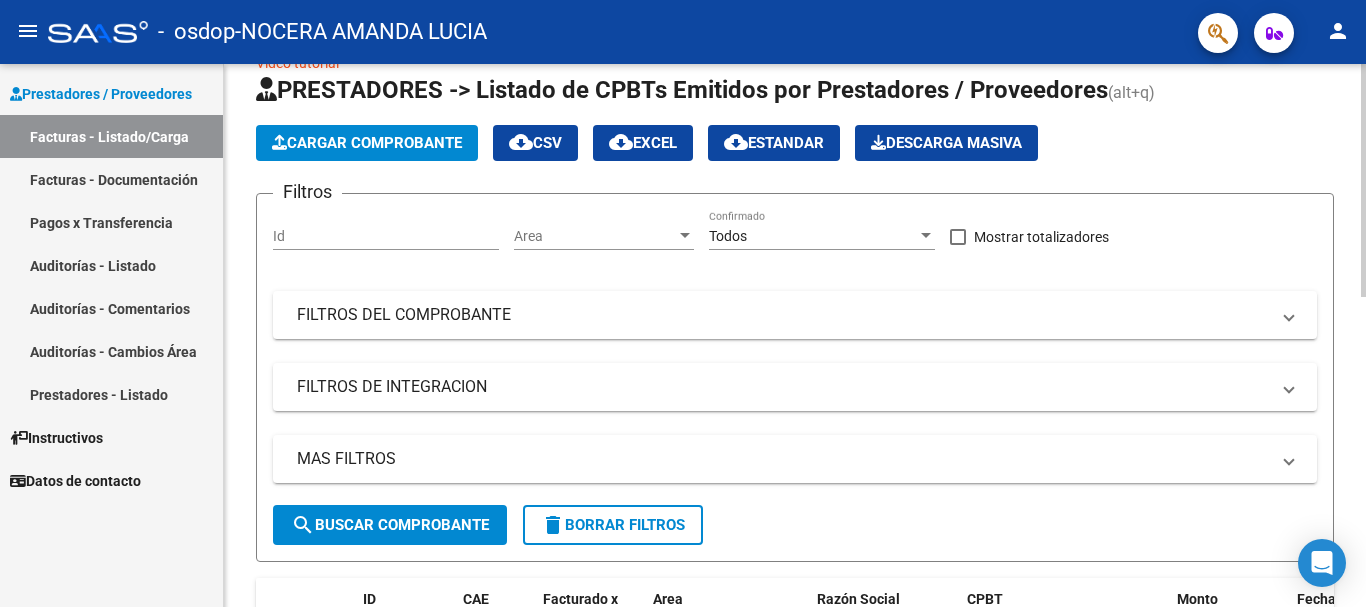 scroll, scrollTop: 0, scrollLeft: 0, axis: both 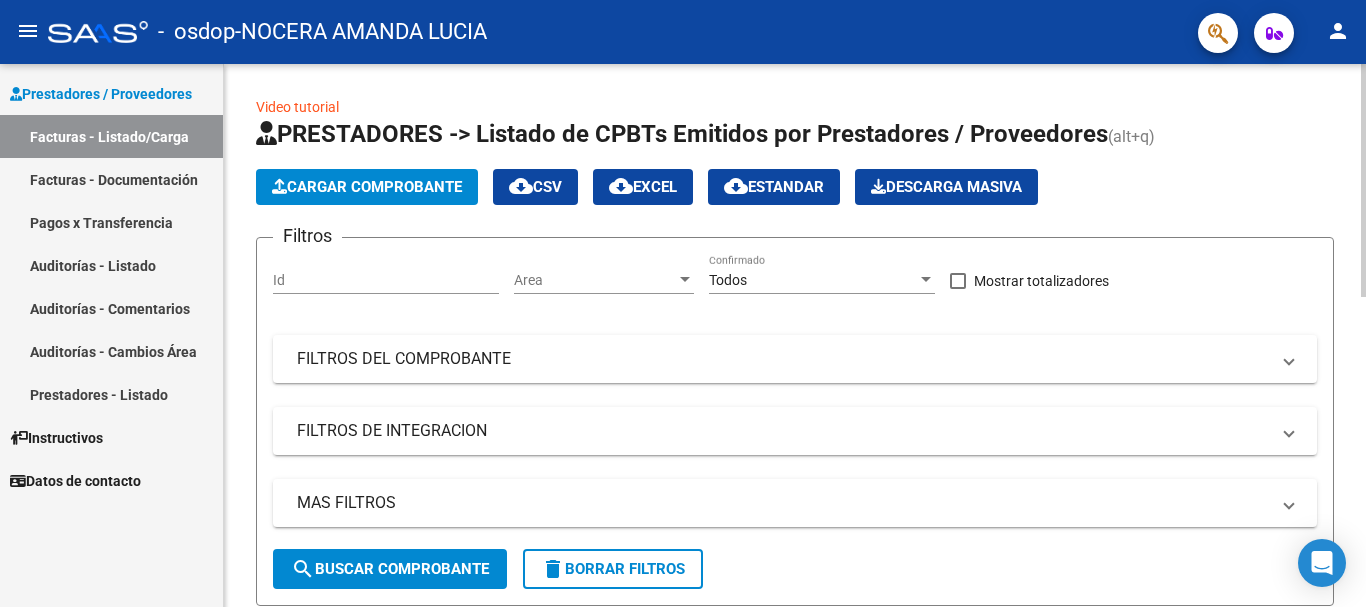 click on "Cargar Comprobante" 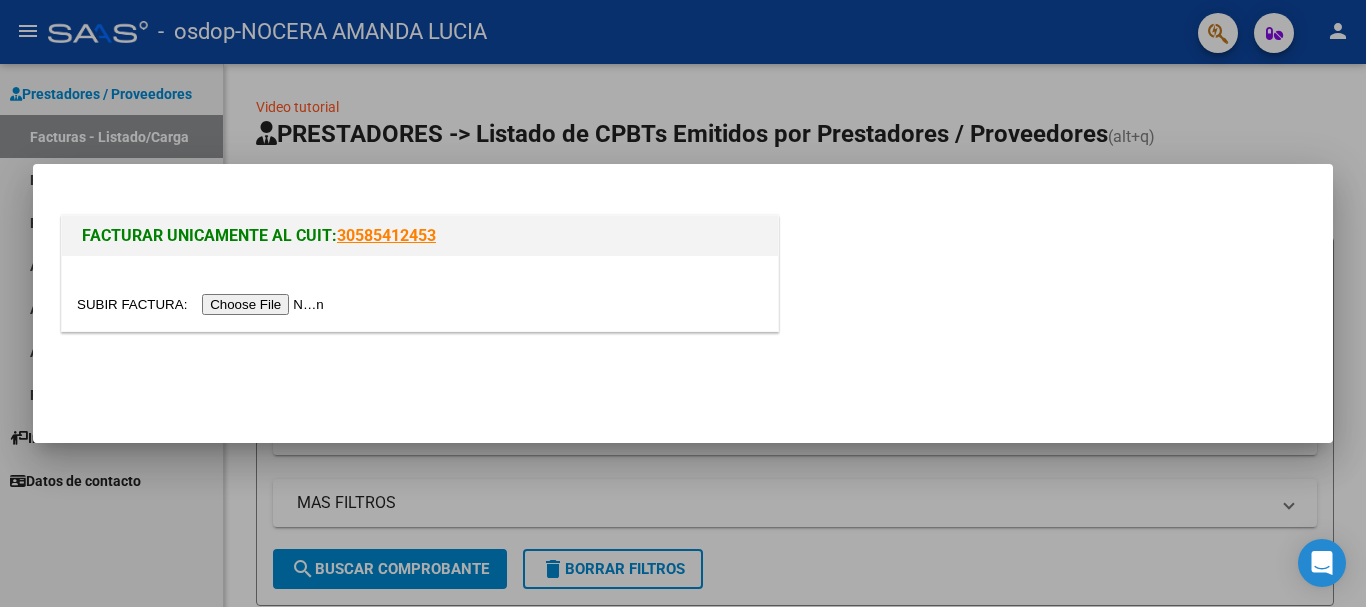 click at bounding box center (203, 304) 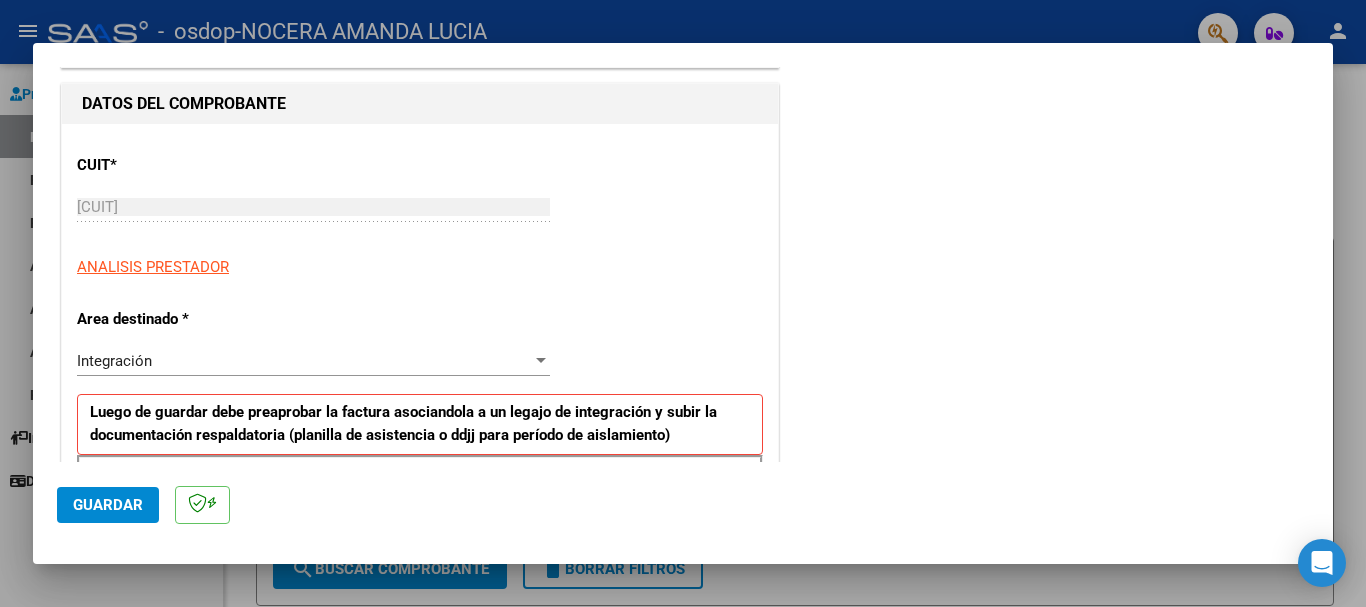 scroll, scrollTop: 200, scrollLeft: 0, axis: vertical 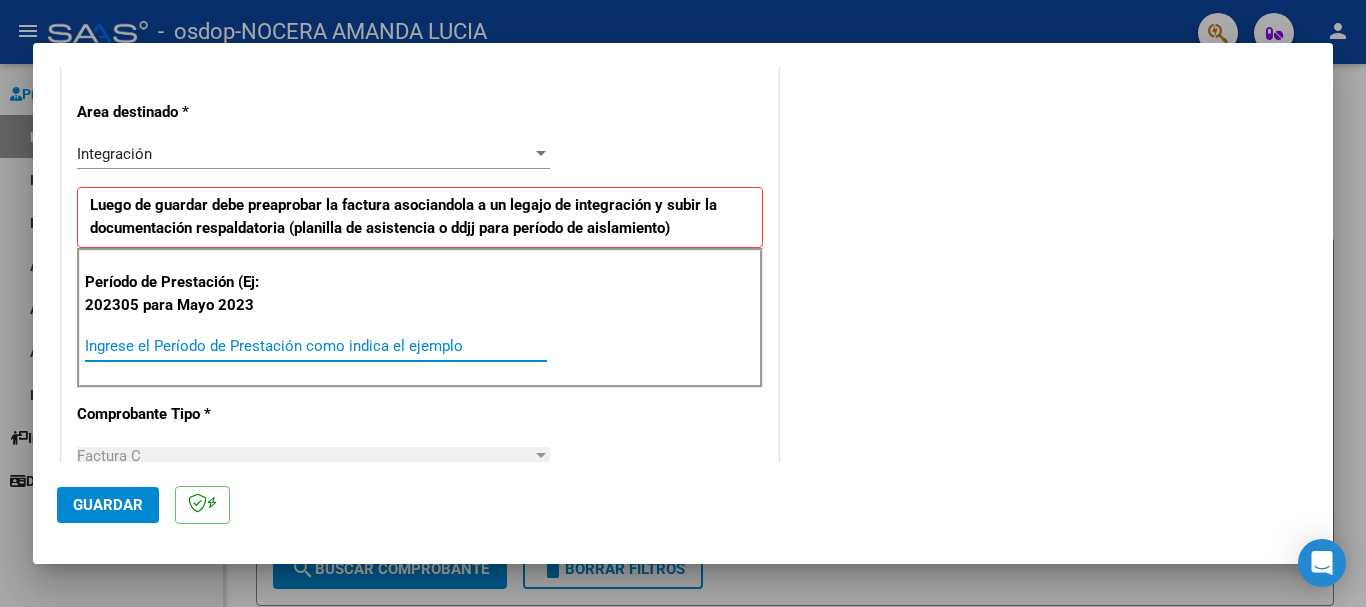 click on "Ingrese el Período de Prestación como indica el ejemplo" at bounding box center (316, 346) 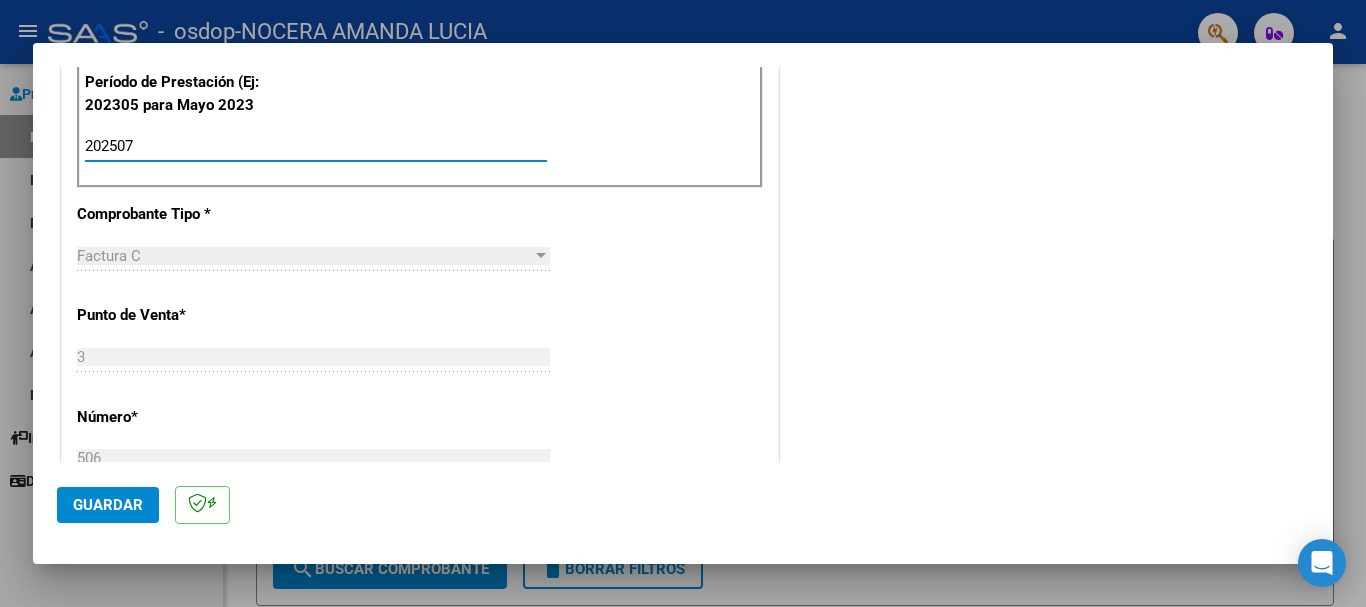 scroll, scrollTop: 700, scrollLeft: 0, axis: vertical 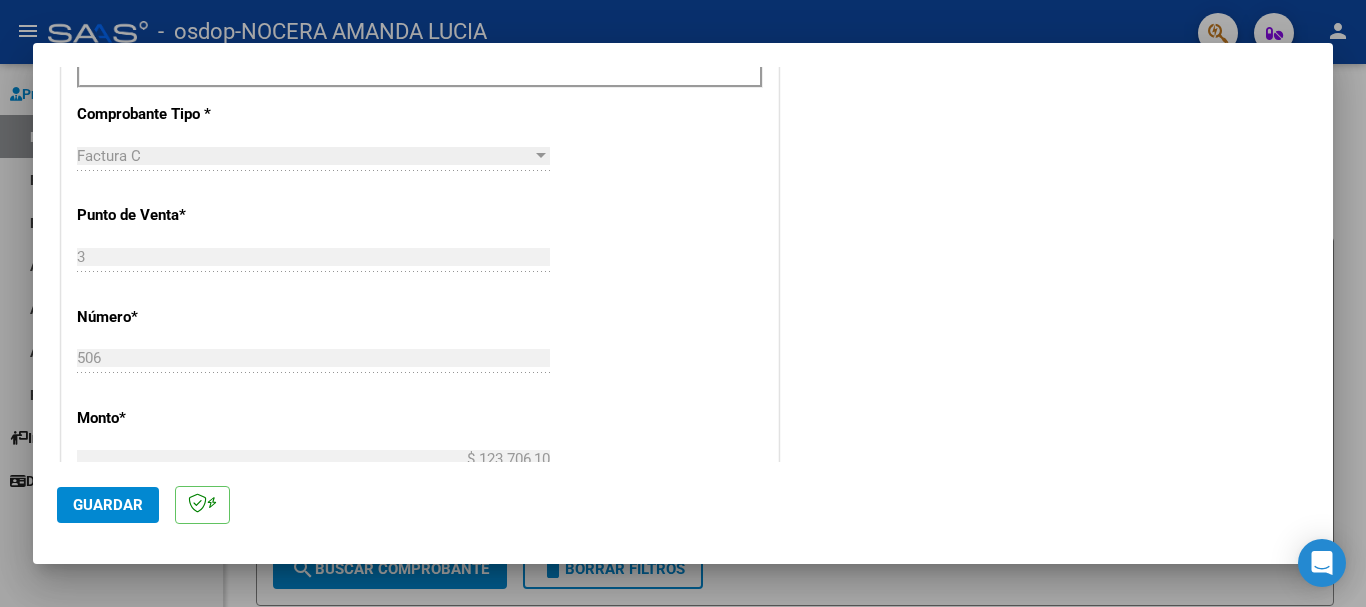 type on "202507" 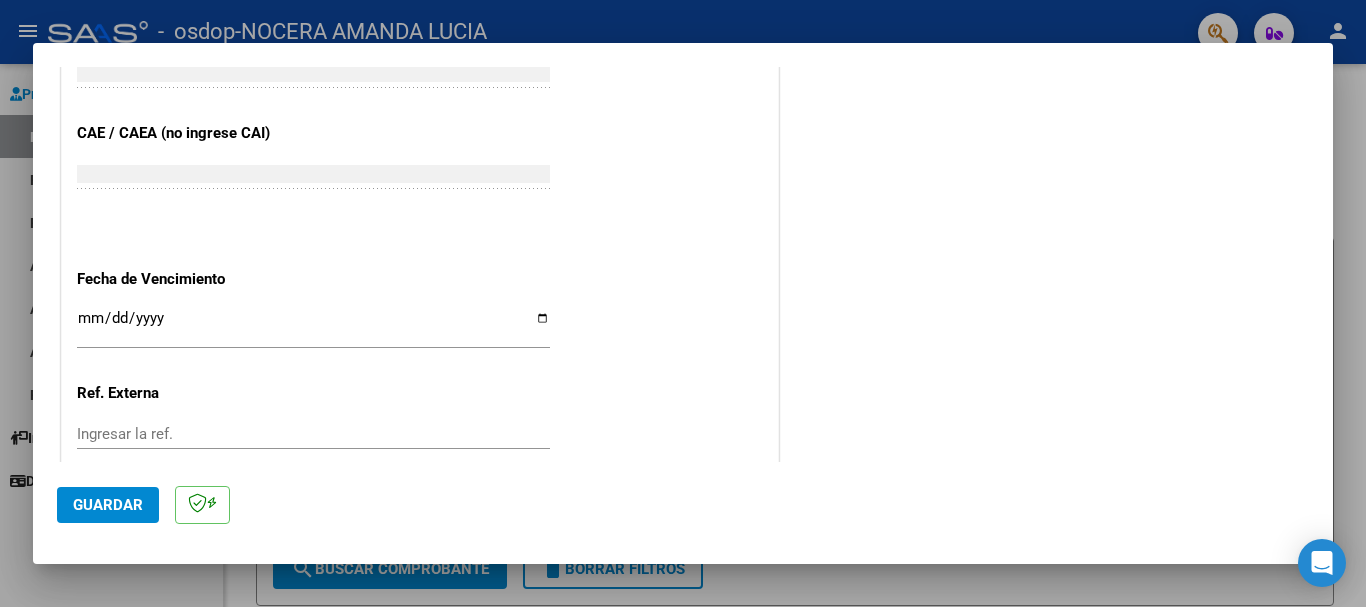 scroll, scrollTop: 1300, scrollLeft: 0, axis: vertical 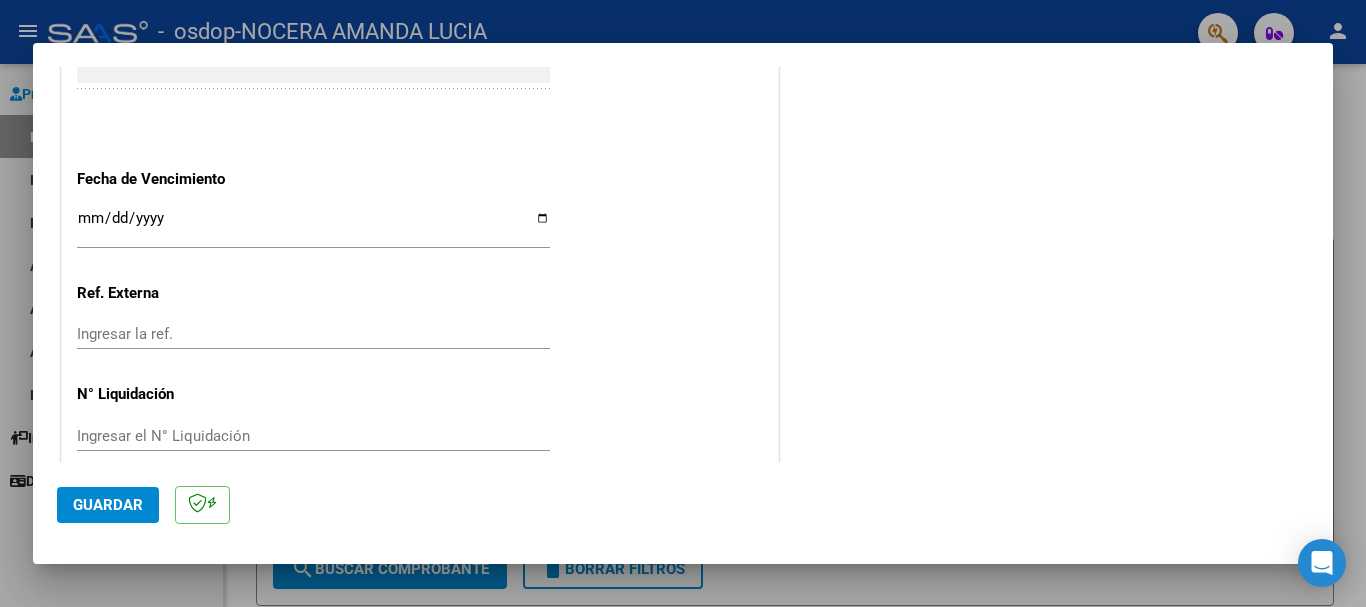 click on "Ingresar la fecha" at bounding box center [313, 226] 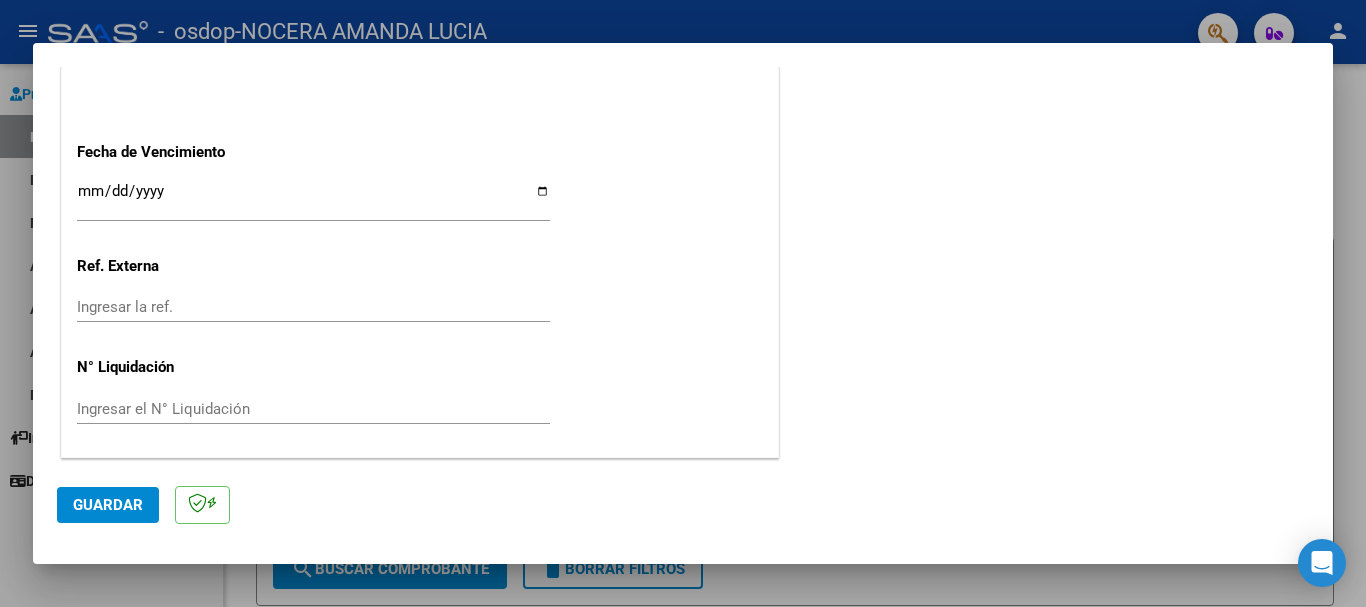 click on "Guardar" 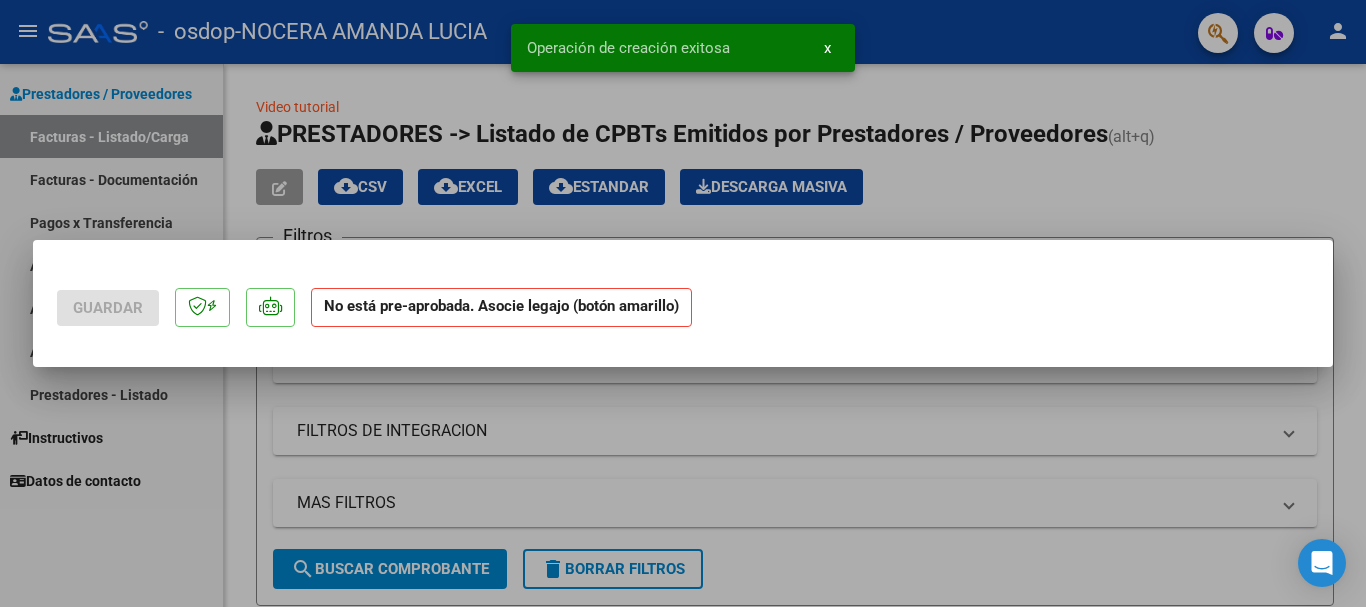 scroll, scrollTop: 0, scrollLeft: 0, axis: both 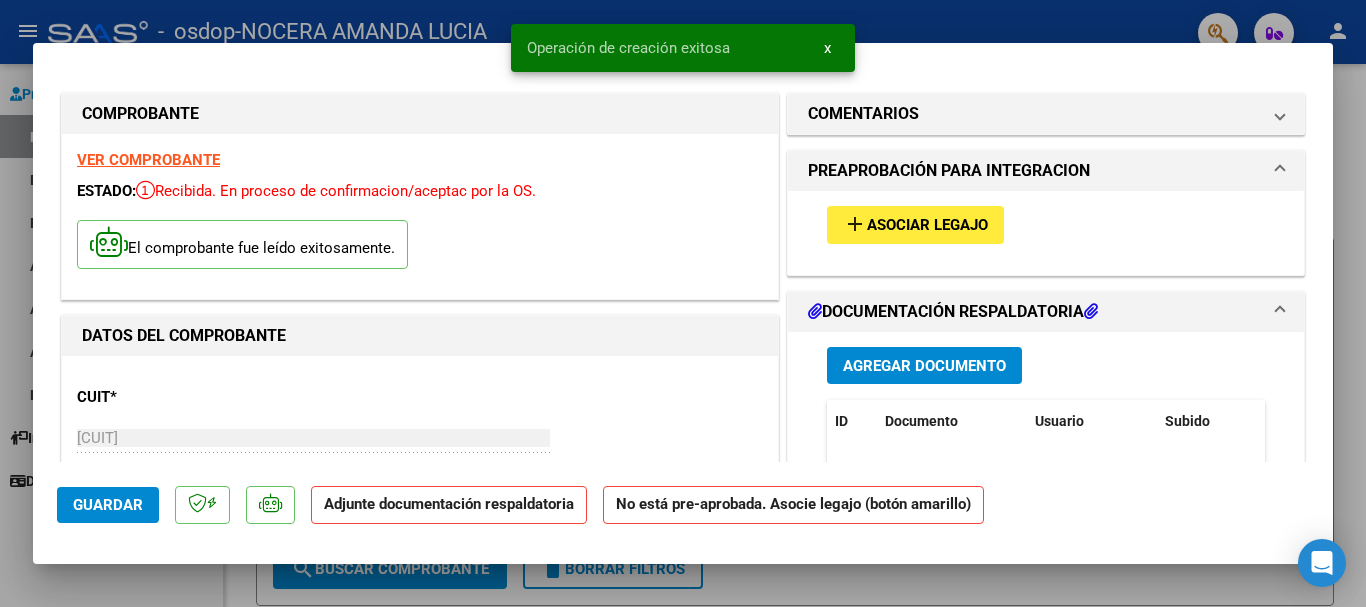 click on "Asociar Legajo" at bounding box center [927, 226] 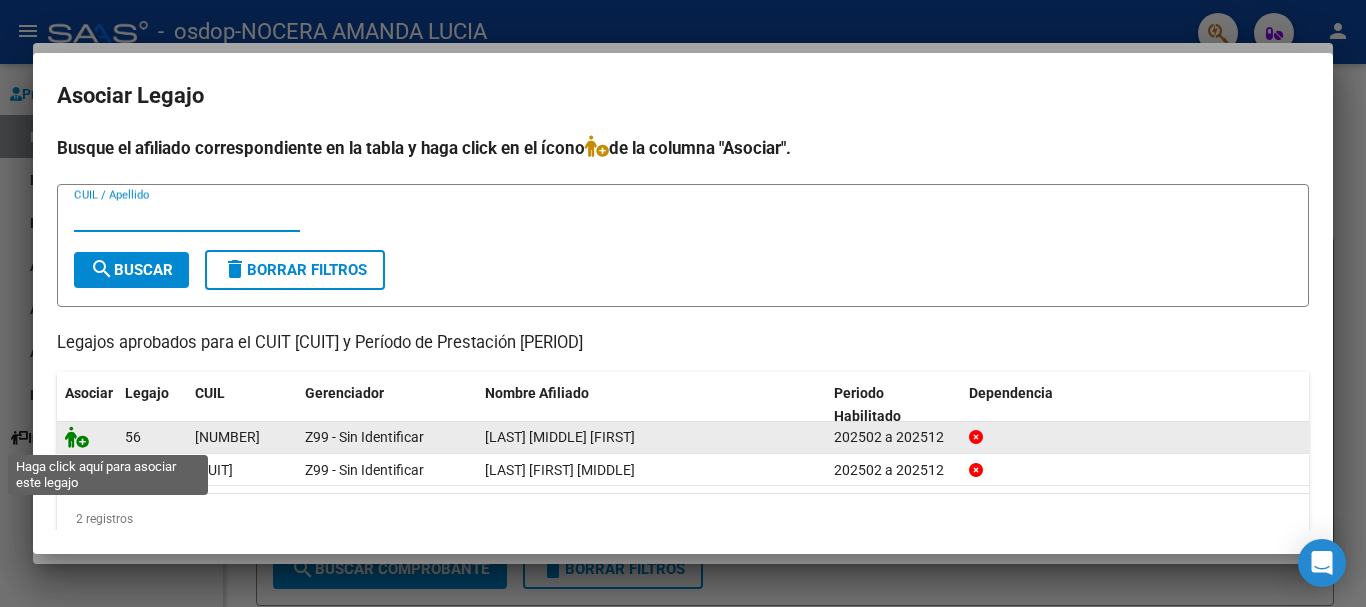 click 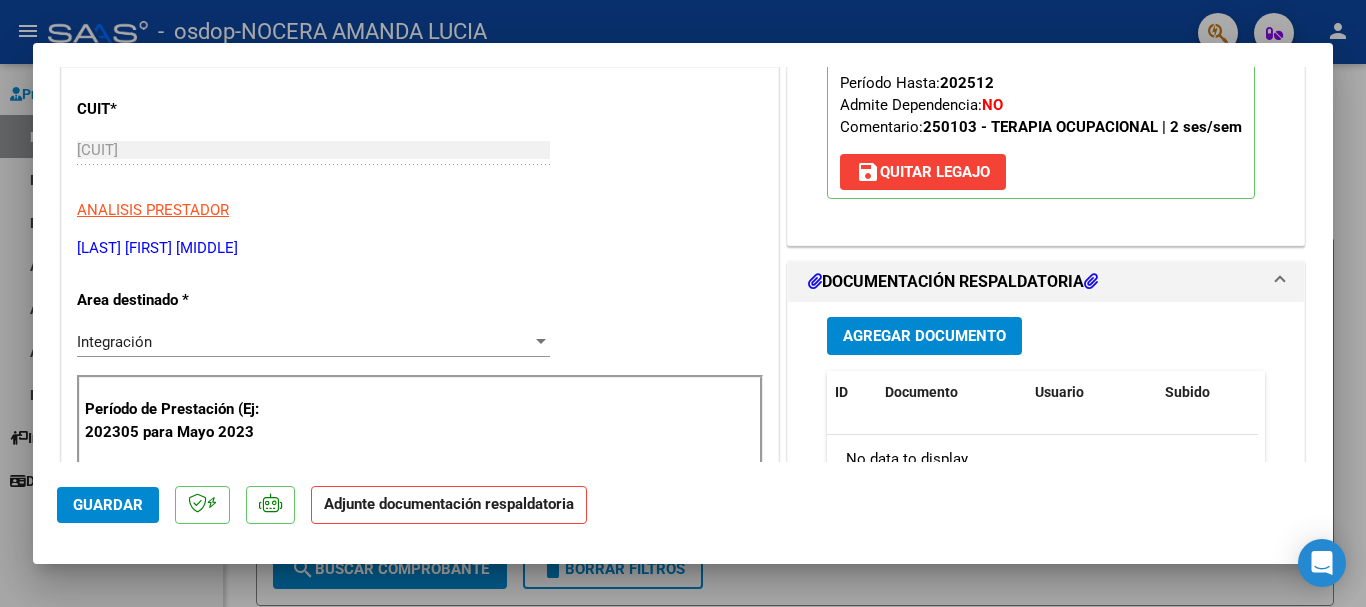 scroll, scrollTop: 300, scrollLeft: 0, axis: vertical 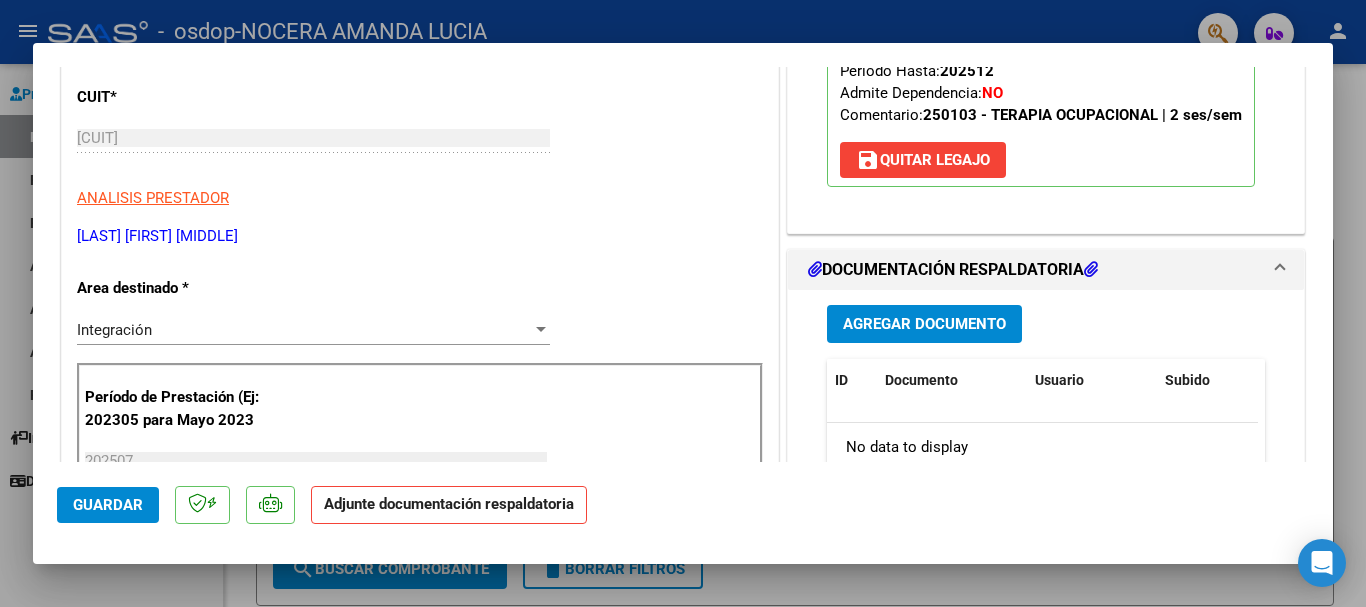 click on "Agregar Documento" at bounding box center [924, 325] 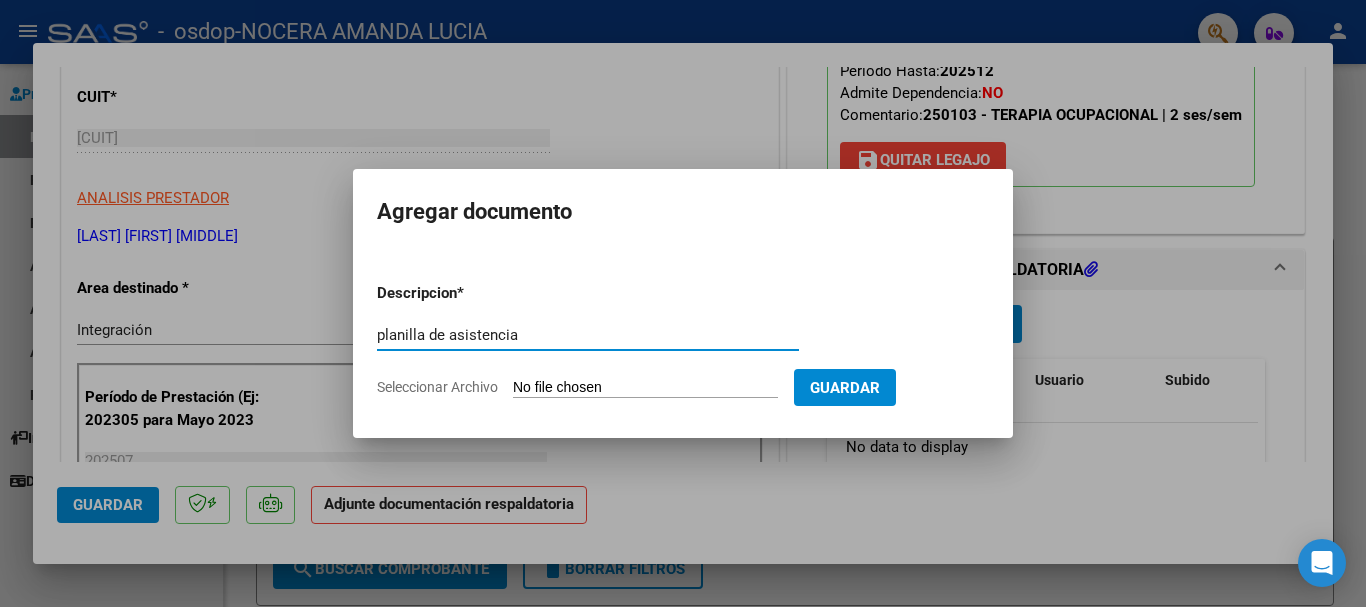 type on "planilla de asistencia" 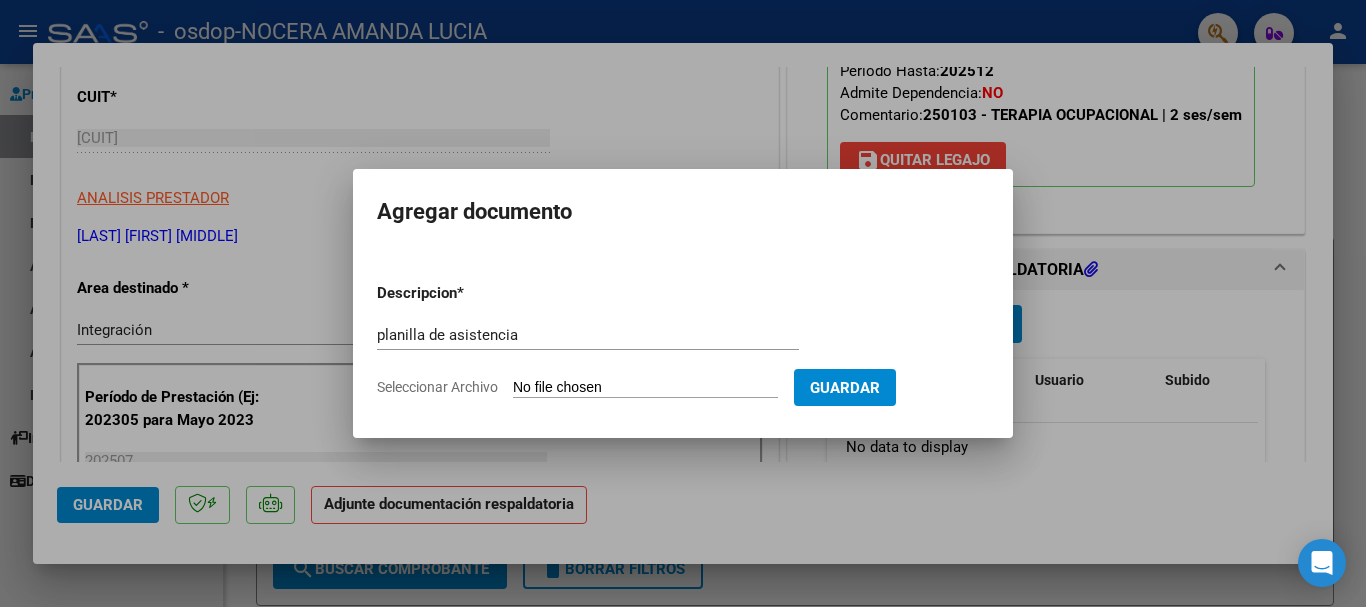 click on "Seleccionar Archivo" at bounding box center (645, 388) 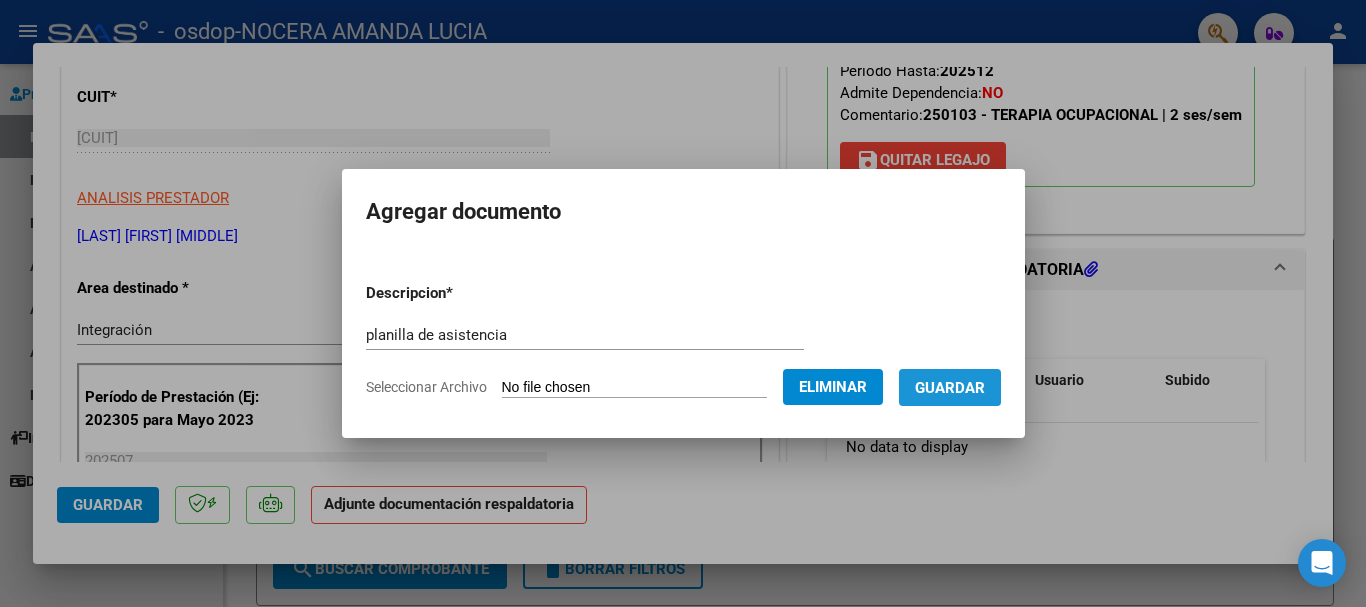 click on "Guardar" at bounding box center (950, 388) 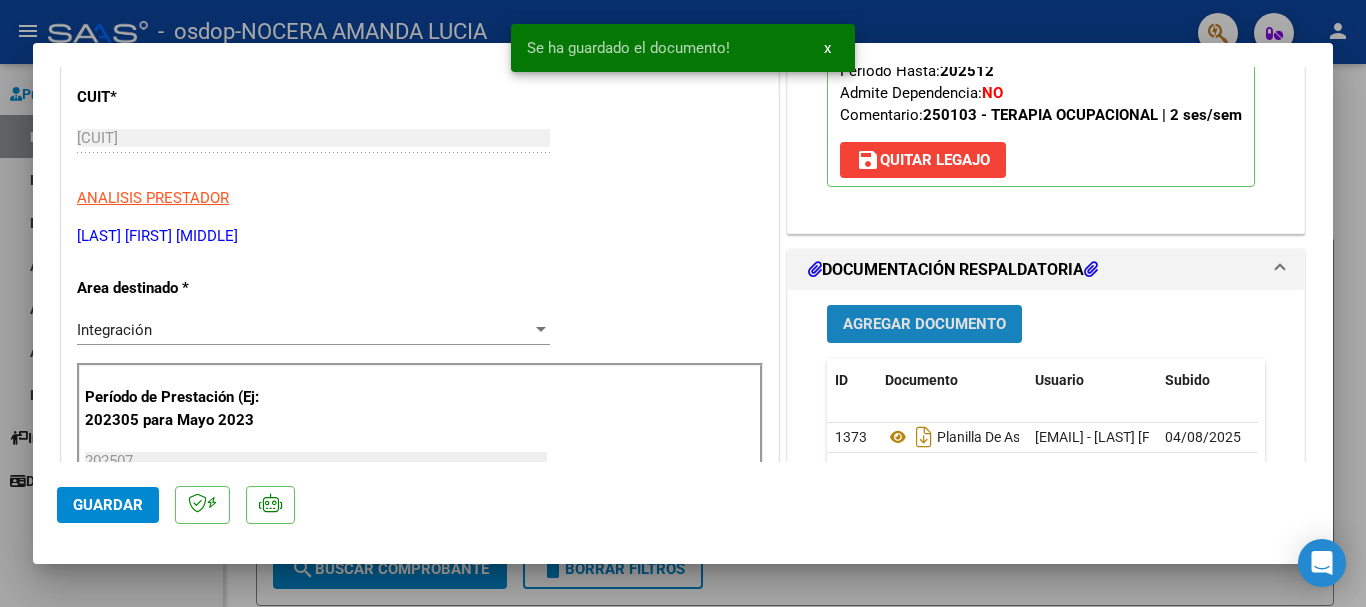click on "Agregar Documento" at bounding box center (924, 325) 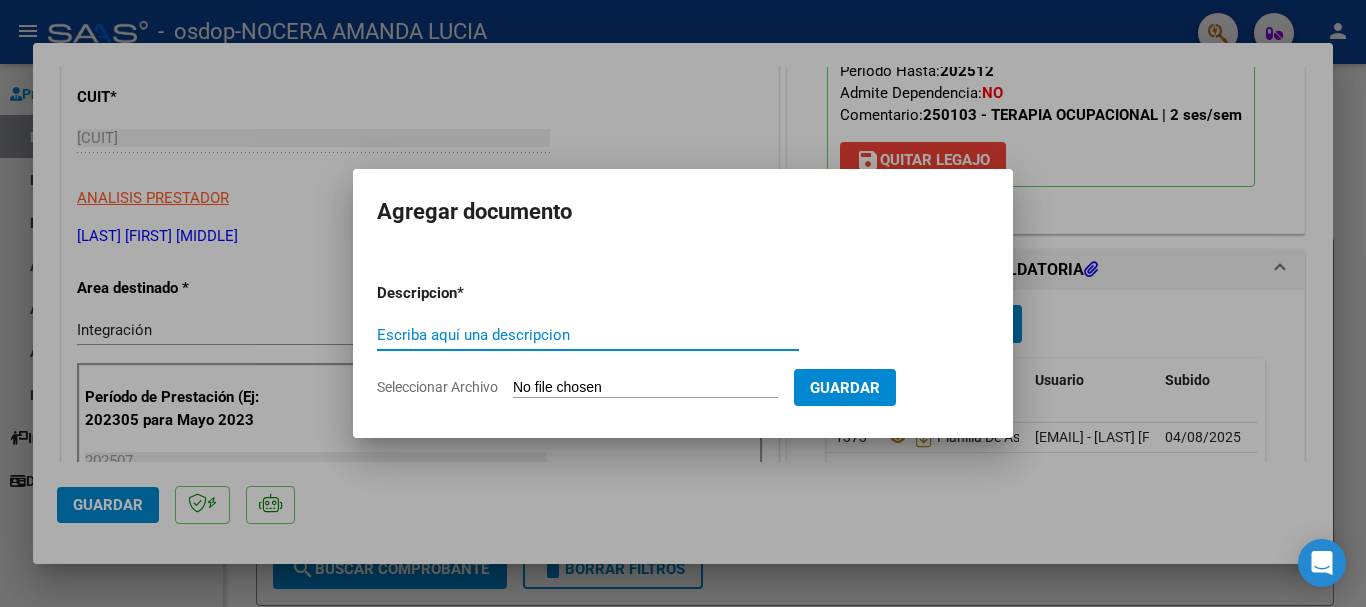 click on "Escriba aquí una descripcion" at bounding box center [588, 335] 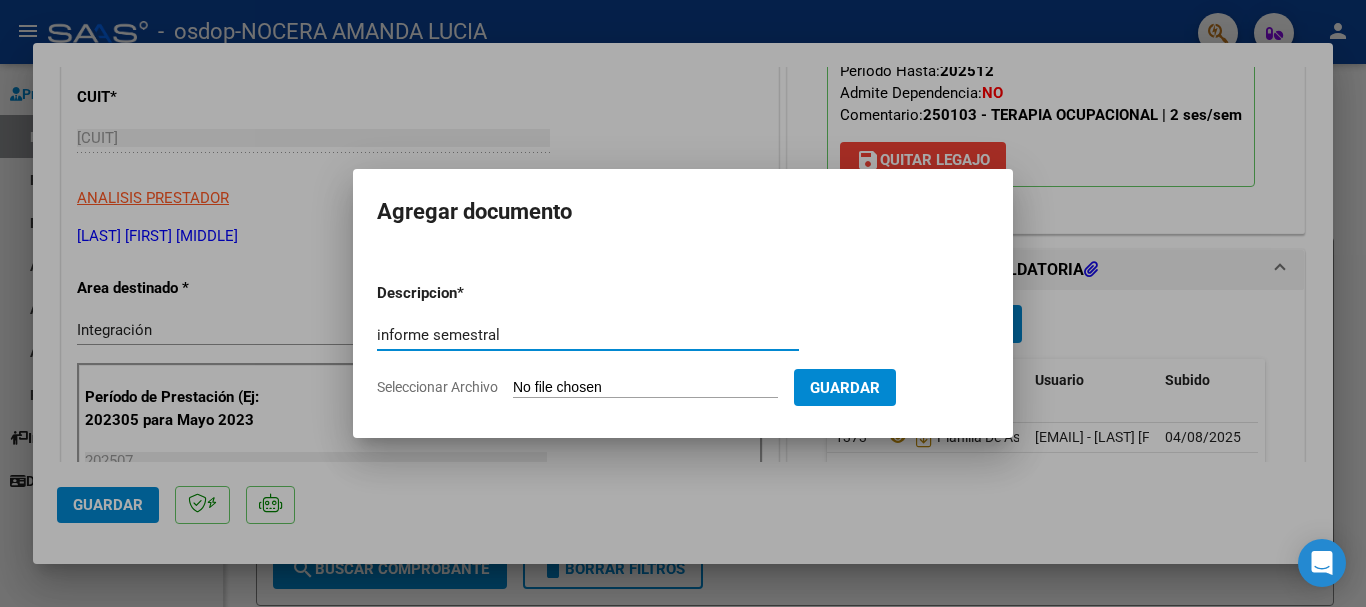 type on "informe semestral" 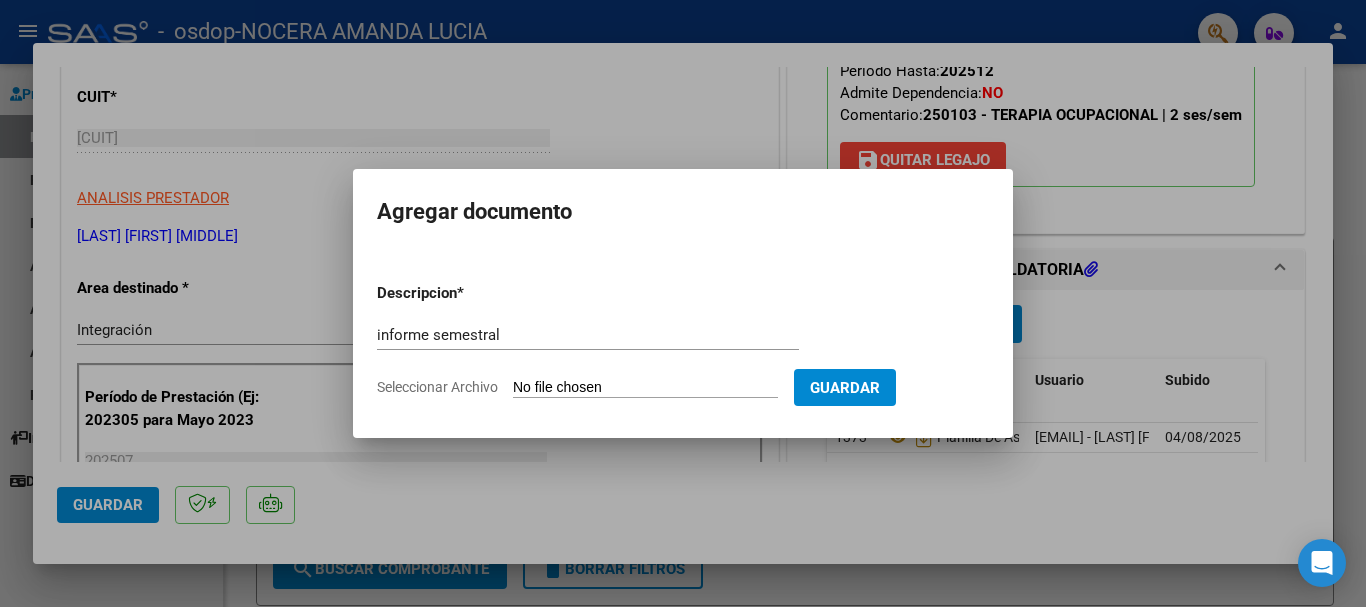 click on "Seleccionar Archivo" at bounding box center [645, 388] 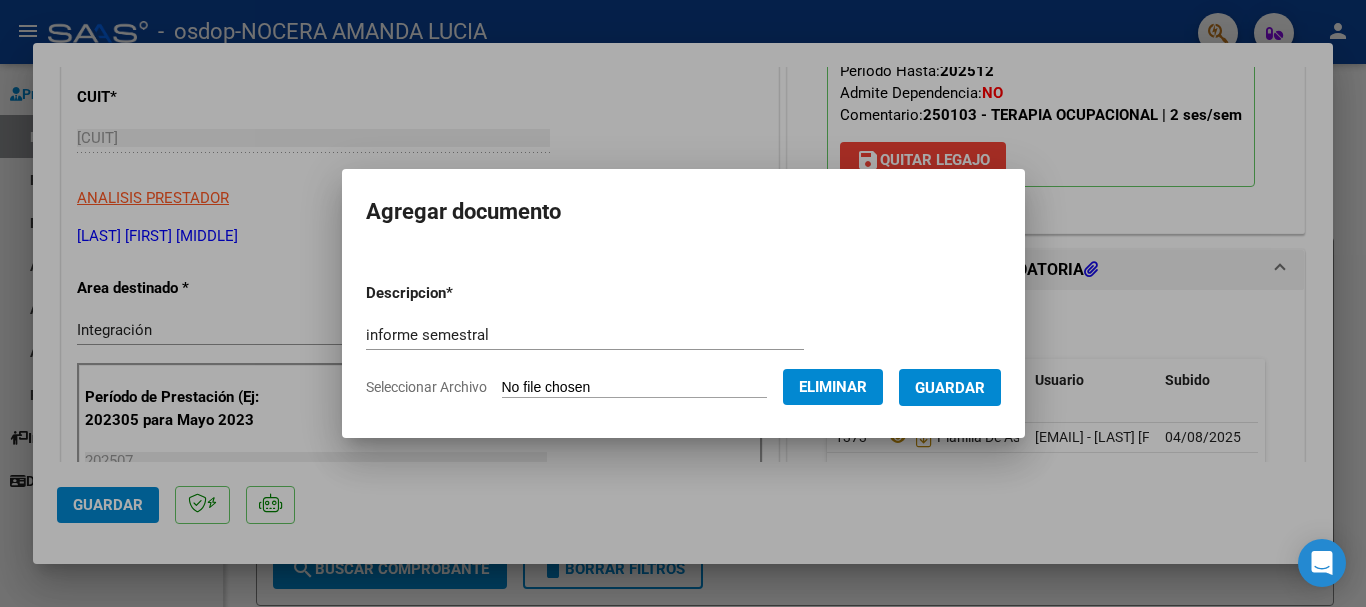 click on "informe semestral" at bounding box center (585, 335) 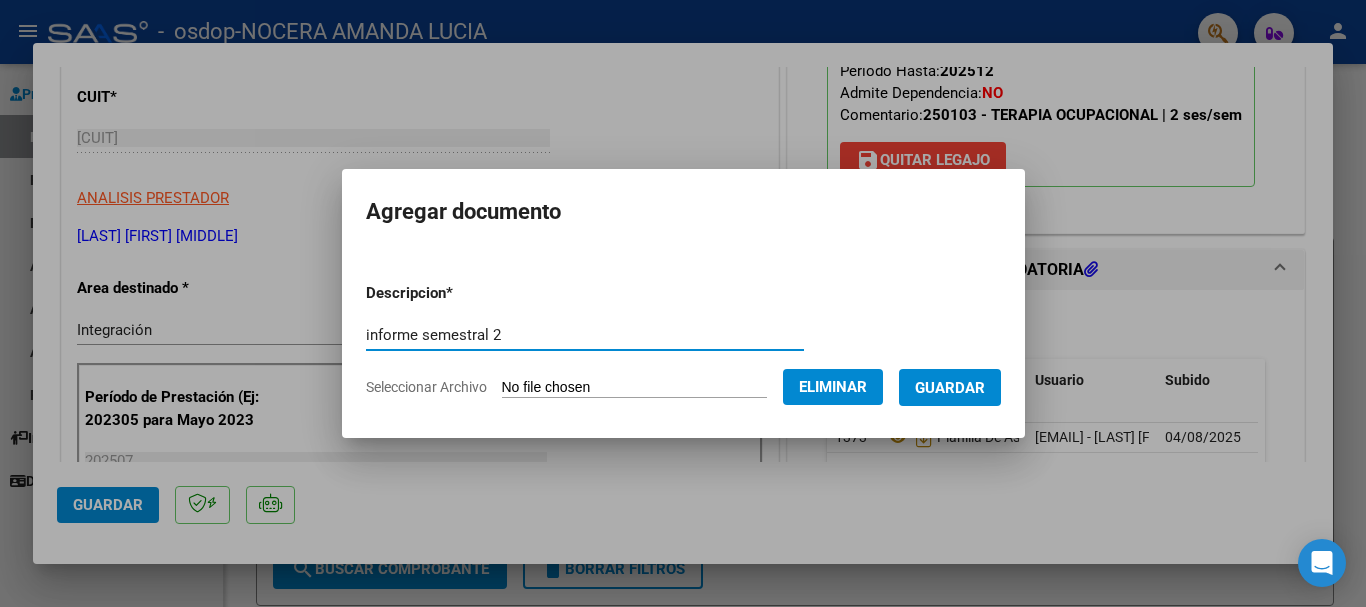 type on "informe semestral" 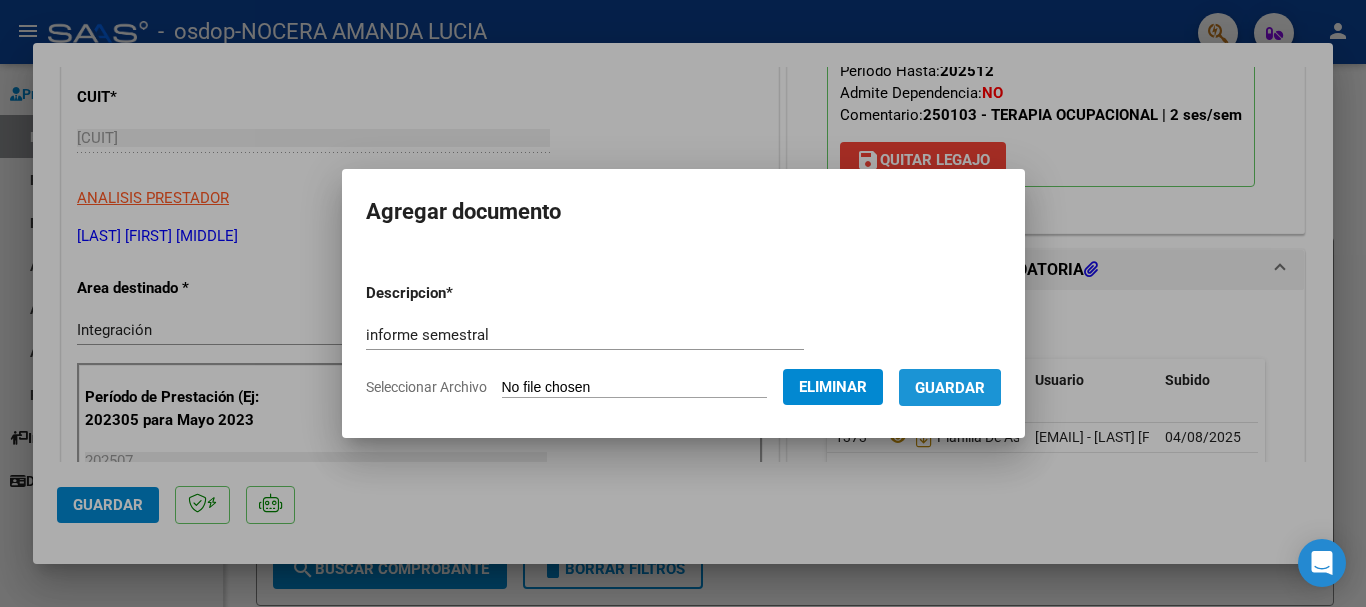 click on "Guardar" at bounding box center (950, 388) 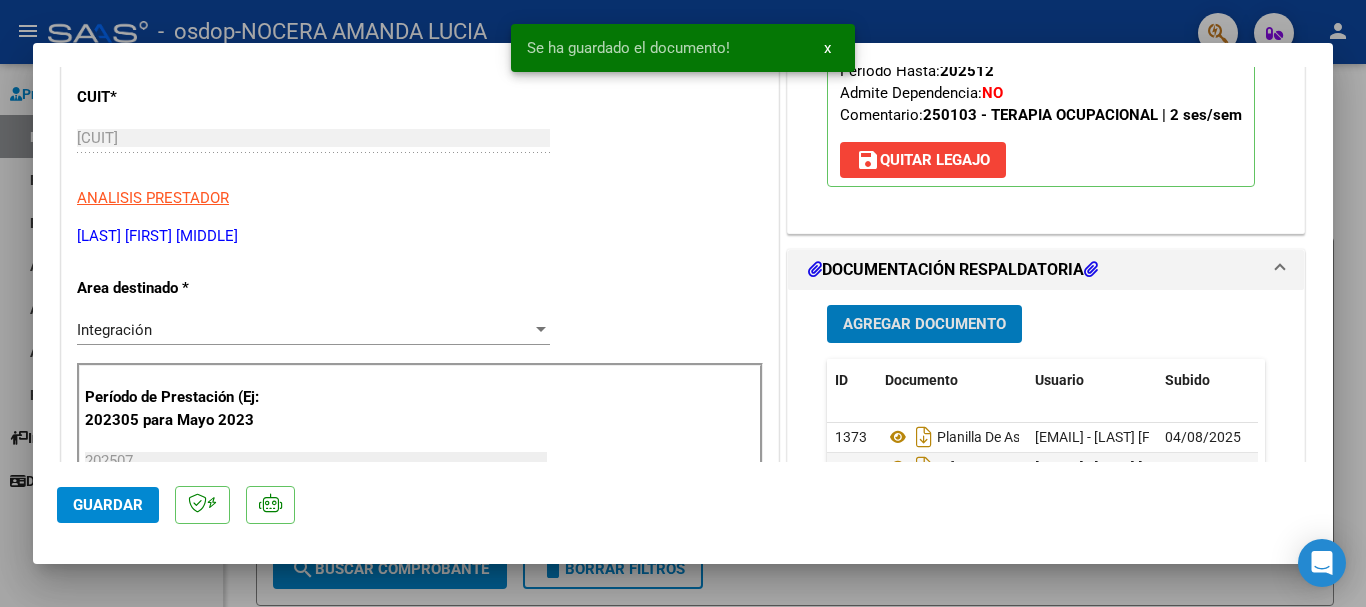 scroll, scrollTop: 400, scrollLeft: 0, axis: vertical 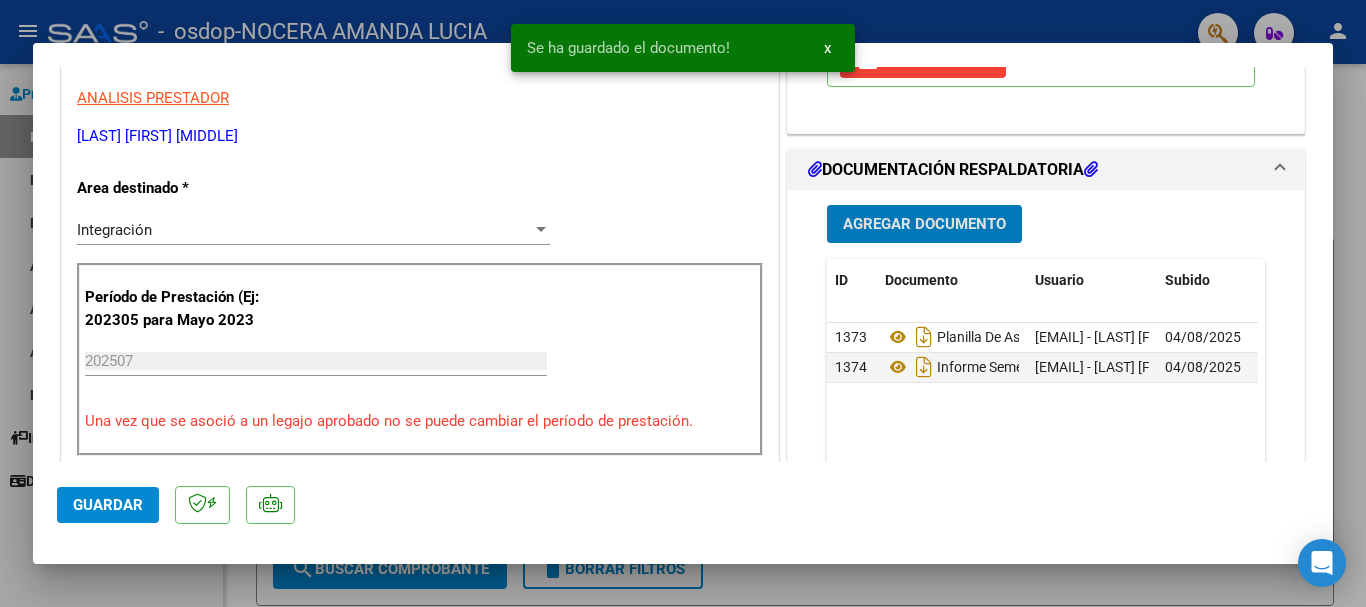 click on "Agregar Documento" at bounding box center [924, 225] 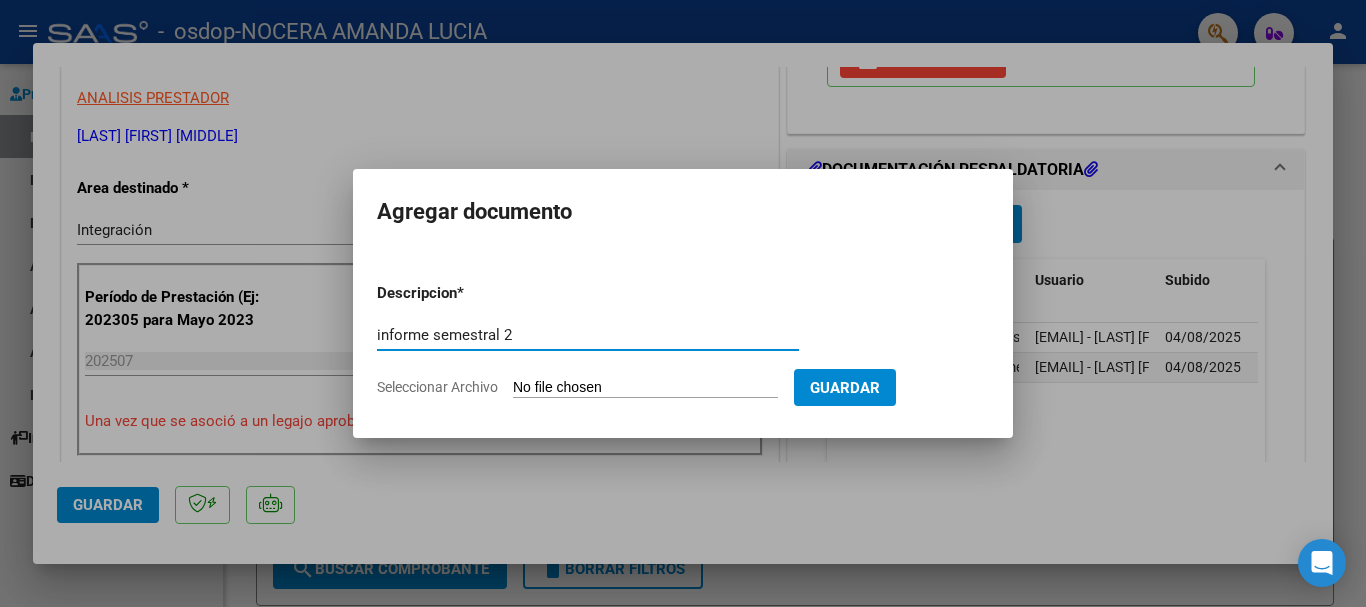 type on "informe semestral 2" 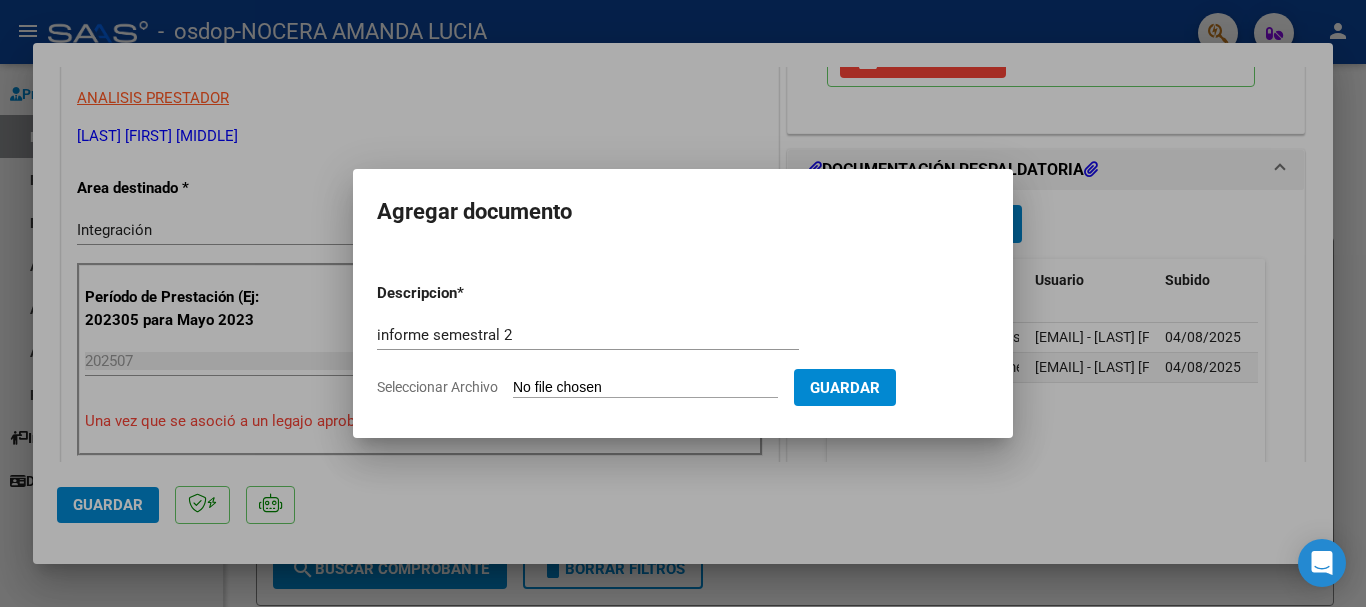type on "C:\fakepath\WhatsApp Image [DATE] at [TIME].jpeg" 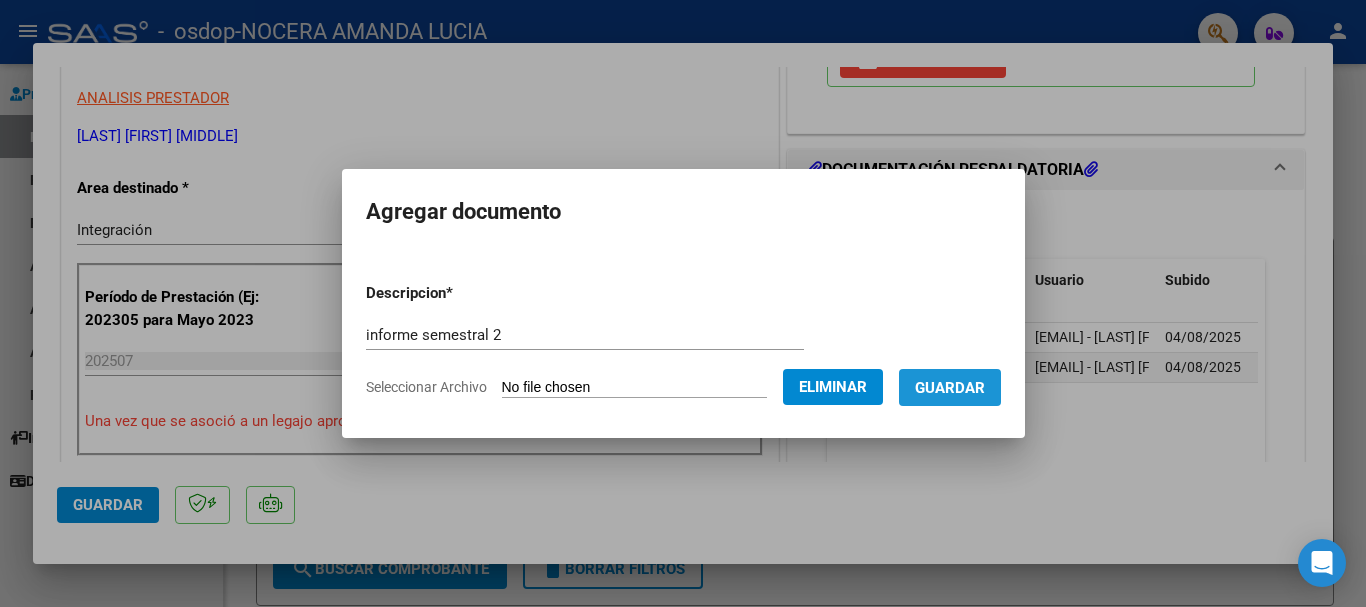 click on "Guardar" at bounding box center (950, 388) 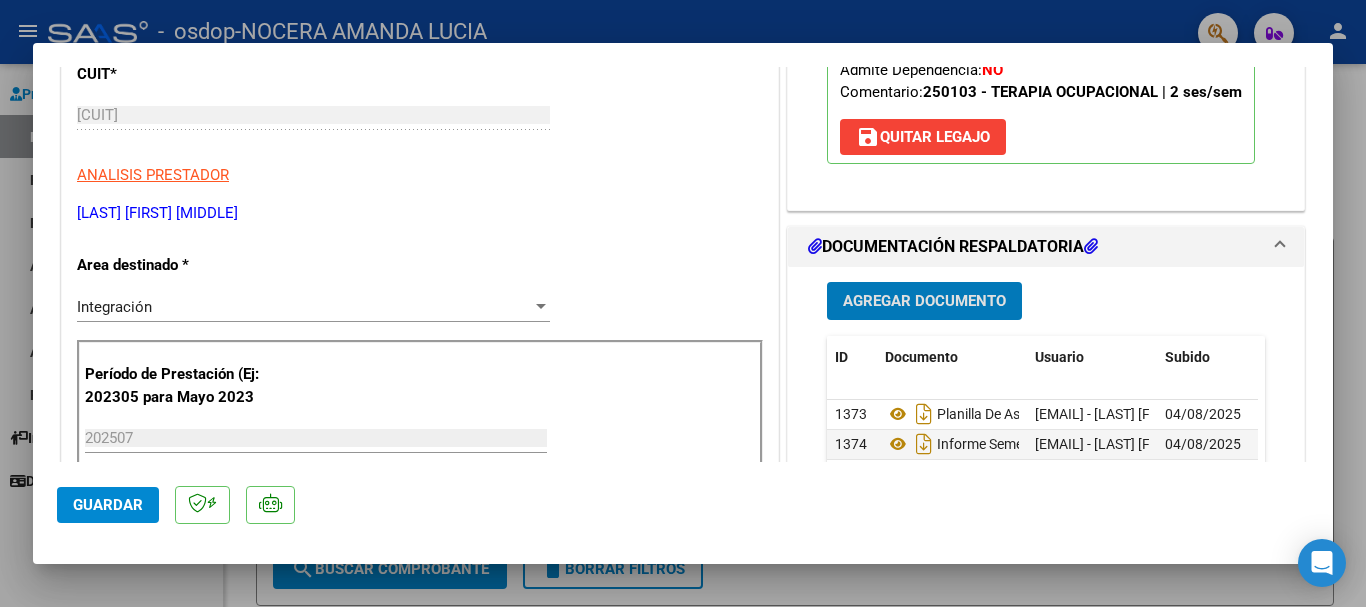 scroll, scrollTop: 400, scrollLeft: 0, axis: vertical 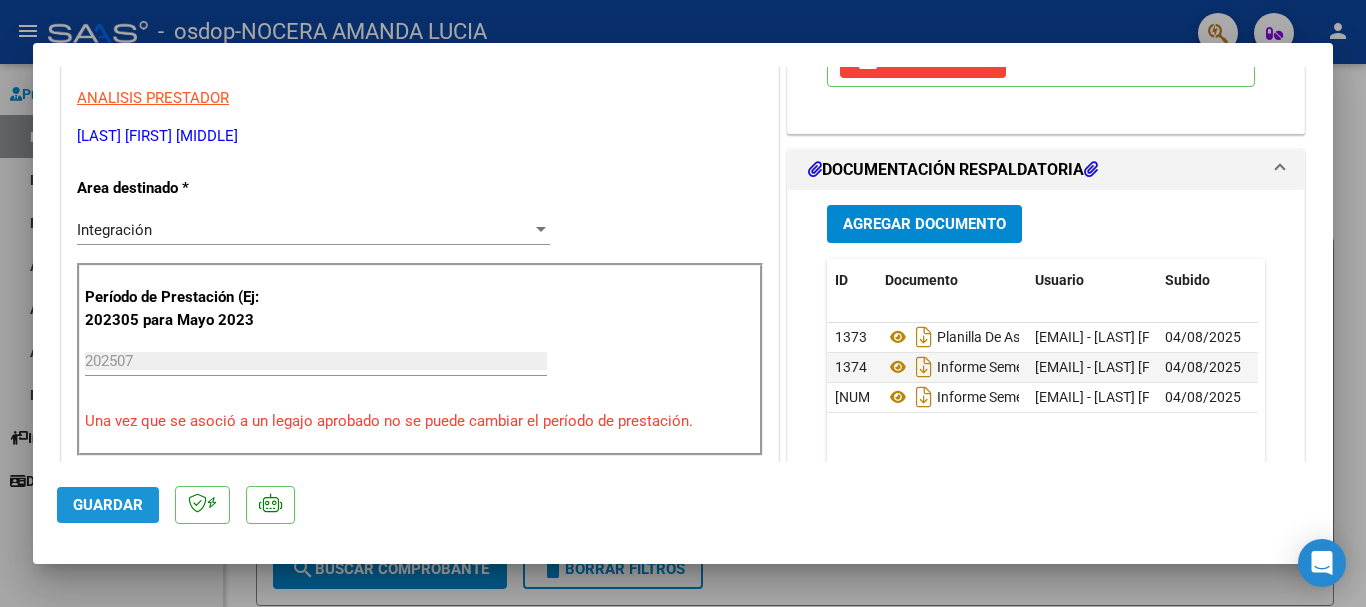 click on "Guardar" 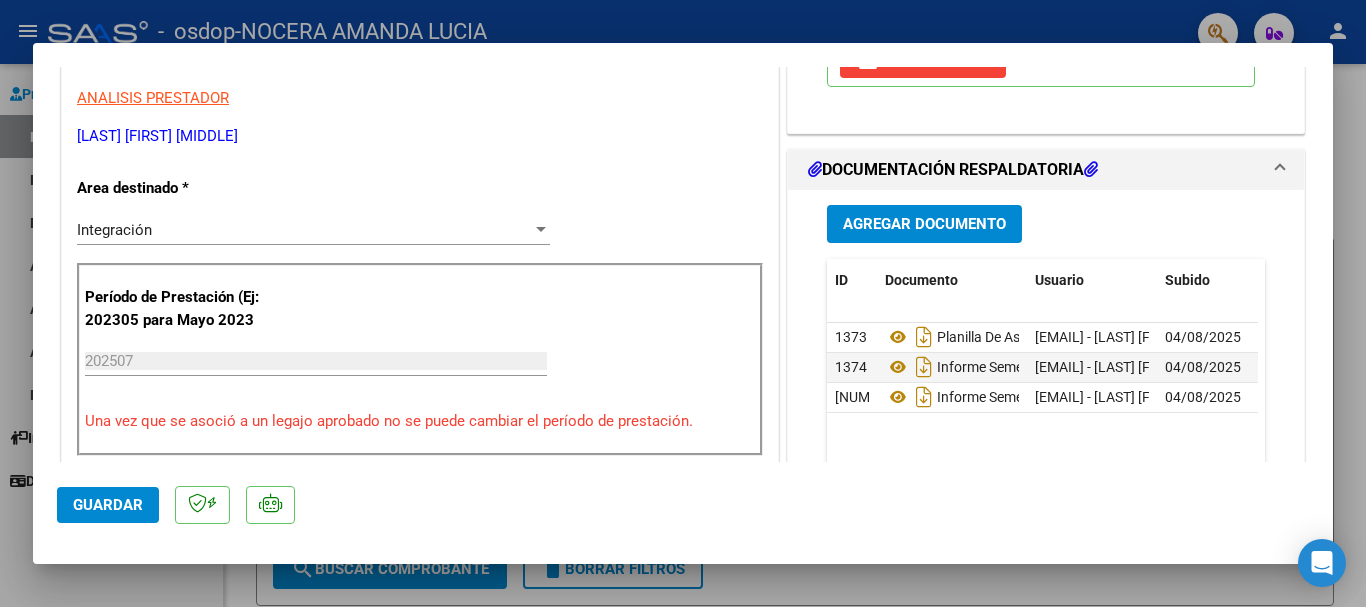 click on "COMPROBANTE VER COMPROBANTE       ESTADO:   Recibida. En proceso de confirmacion/aceptac por la OS.     El comprobante fue leído exitosamente.  DATOS DEL COMPROBANTE CUIT  *   [CUIT] Ingresar CUIT  ANALISIS PRESTADOR  NOCERA AMANDA LUCIA  ARCA Padrón  Area destinado * Integración Seleccionar Area Período de Prestación (Ej: 202305 para Mayo 2023    202507 Ingrese el Período de Prestación como indica el ejemplo   Comprobante Tipo * Factura C Seleccionar Tipo Punto de Venta  *   3 Ingresar el Nro.  Número  *   506 Ingresar el Nro.  Monto  *   $ 123.706,10 Ingresar el monto  Fecha del Cpbt.  *   2025-08-01 Ingresar la fecha  CAE / CAEA (no ingrese CAI)    75310746810175 Ingresar el CAE o CAEA (no ingrese CAI)  Fecha de Vencimiento    Ingresar la fecha  Ref. Externa    Ingresar la ref.  N° Liquidación    Ingresar el N° Liquidación  COMENTARIOS Comentarios del Prestador / Gerenciador:  202507  CUIL:" at bounding box center (683, 303) 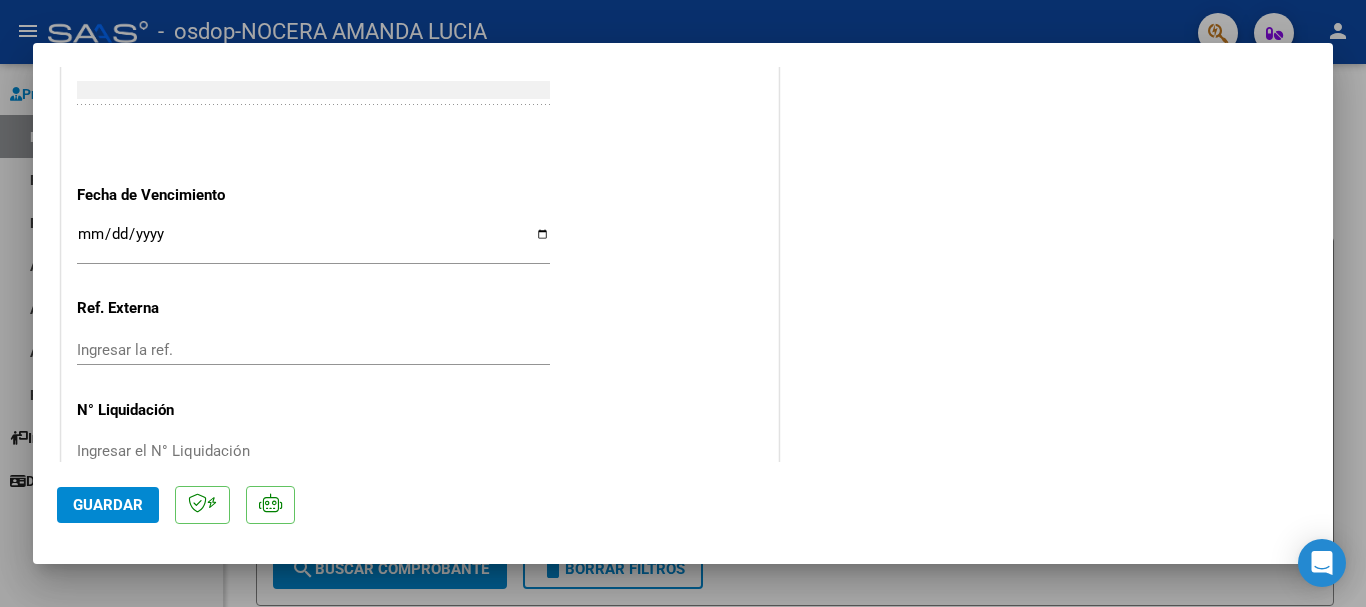 scroll, scrollTop: 1395, scrollLeft: 0, axis: vertical 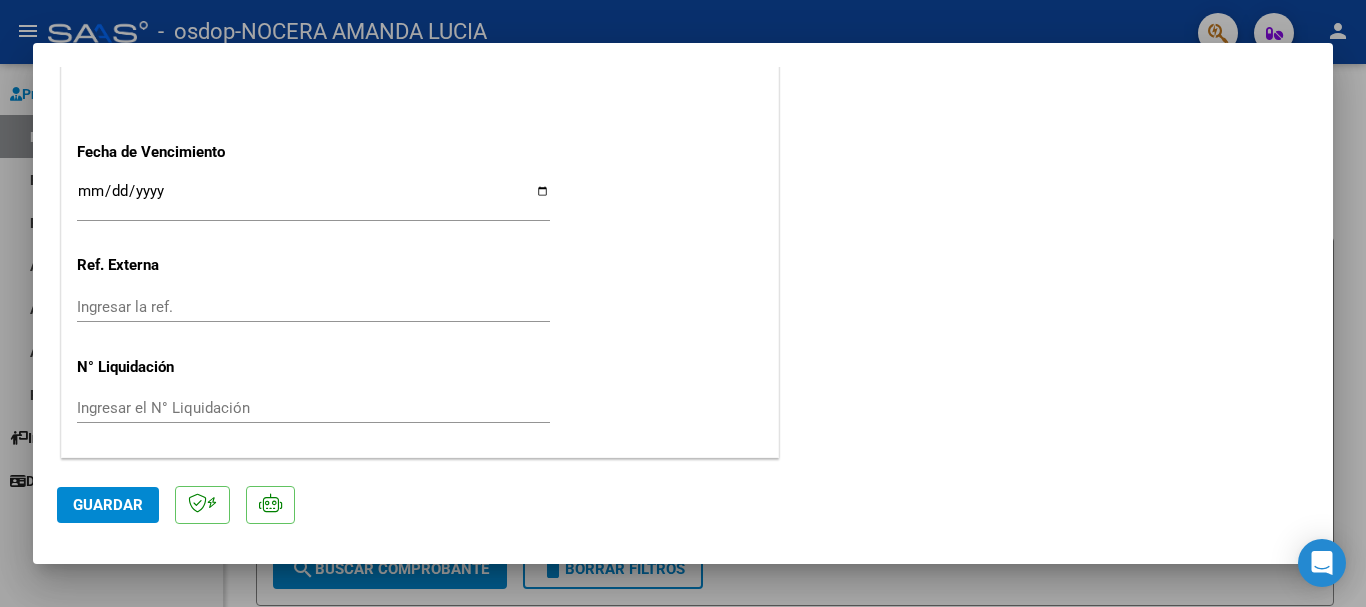click at bounding box center (683, 303) 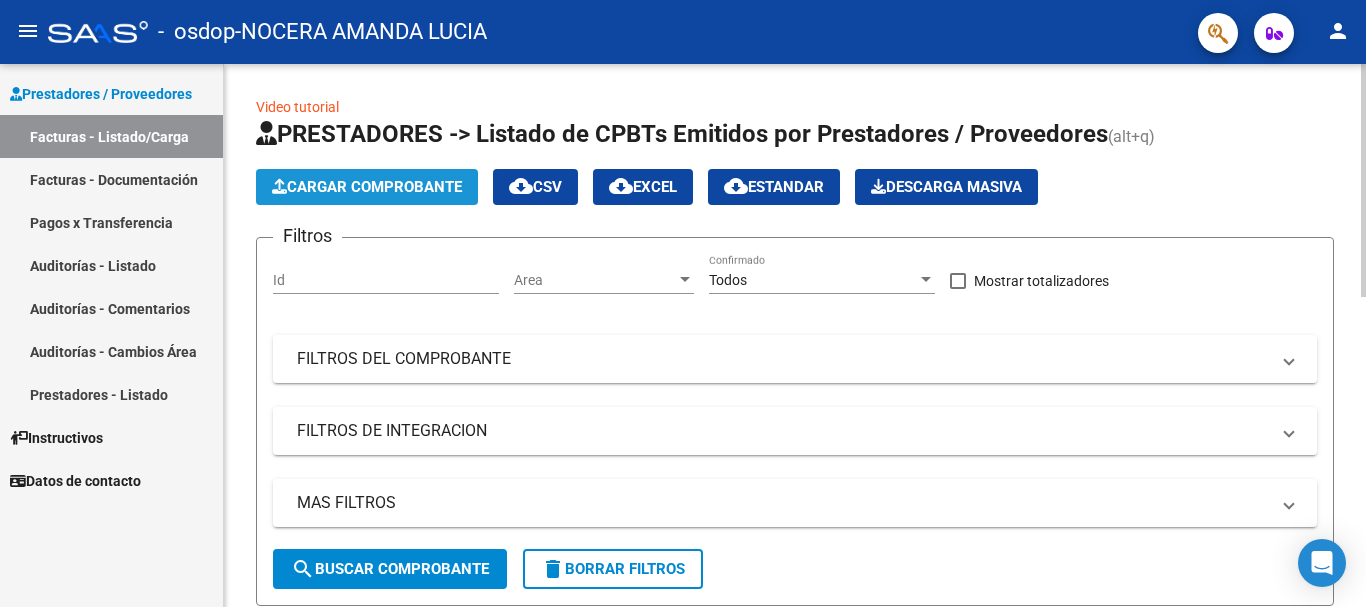 click on "Cargar Comprobante" 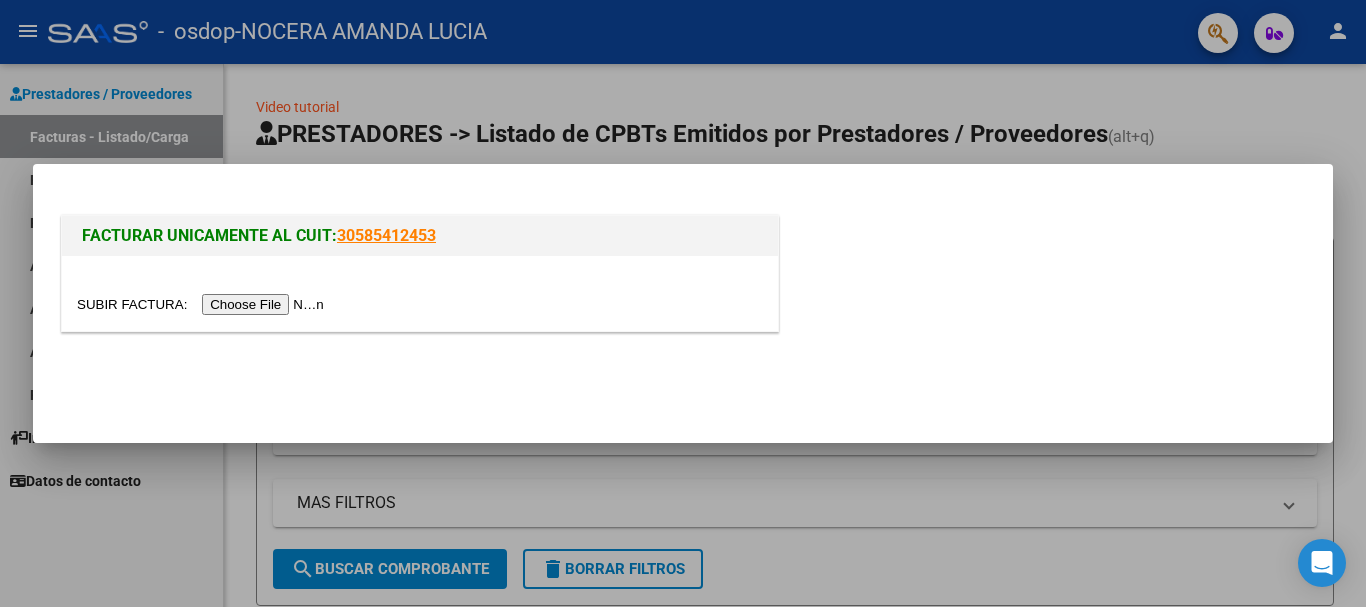 click at bounding box center (203, 304) 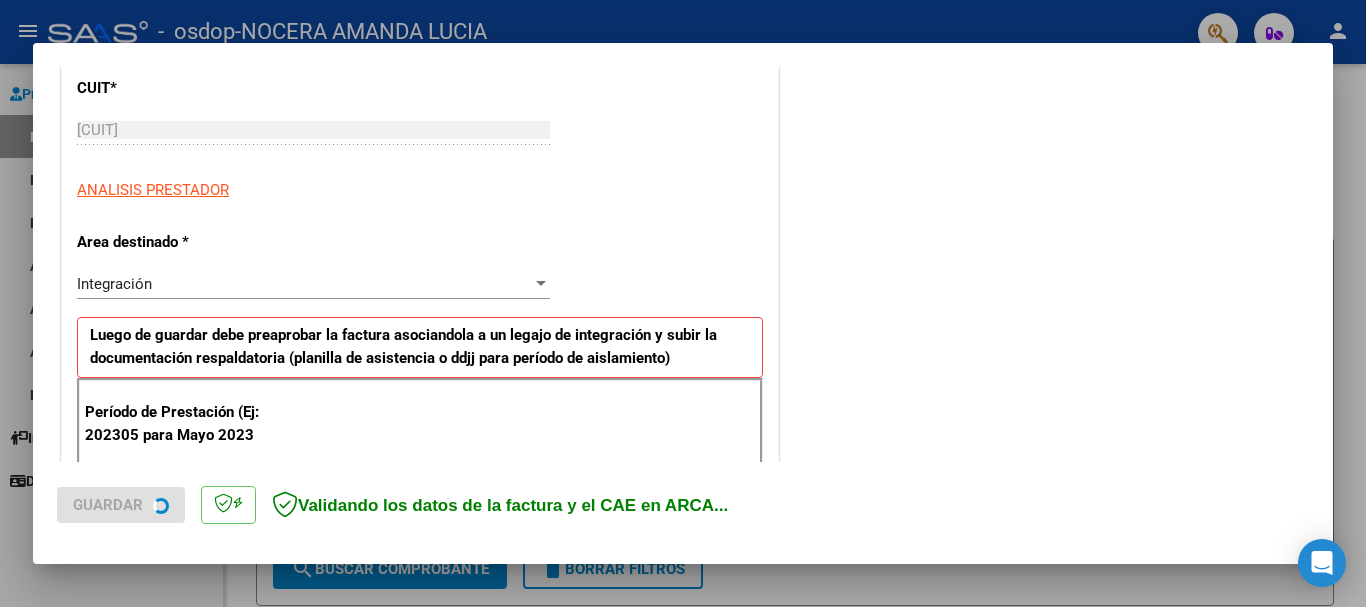 scroll, scrollTop: 300, scrollLeft: 0, axis: vertical 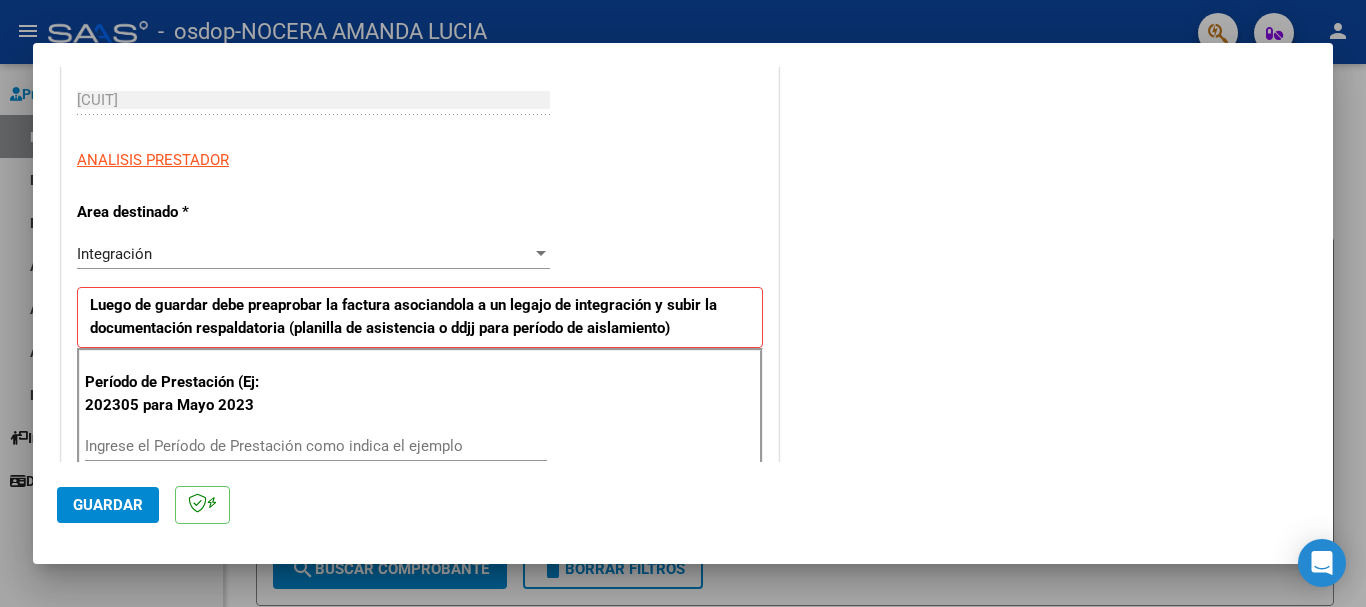 click on "Integración" at bounding box center (304, 254) 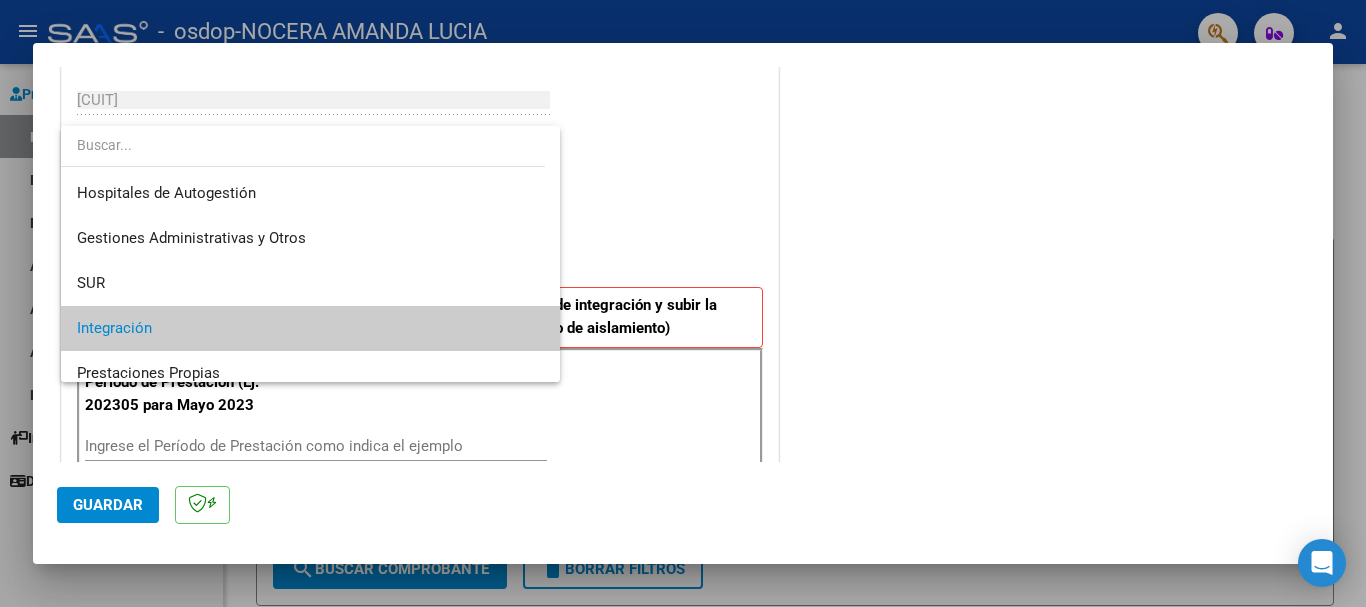 scroll, scrollTop: 75, scrollLeft: 0, axis: vertical 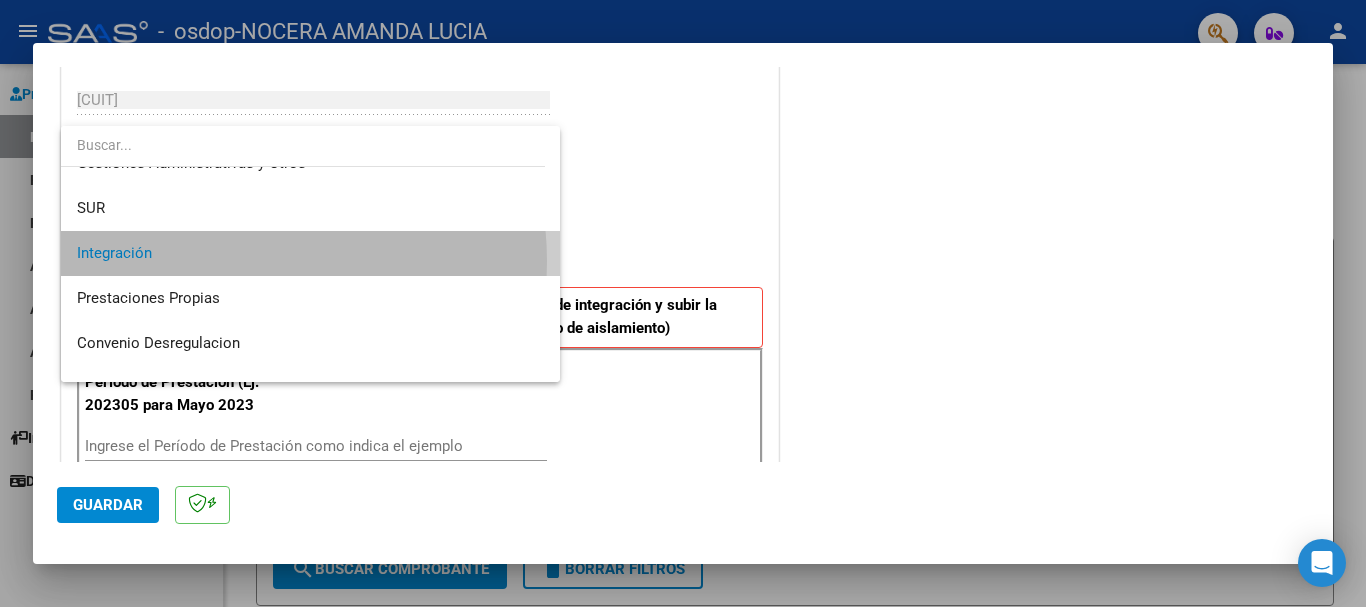 click on "Integración" at bounding box center [310, 253] 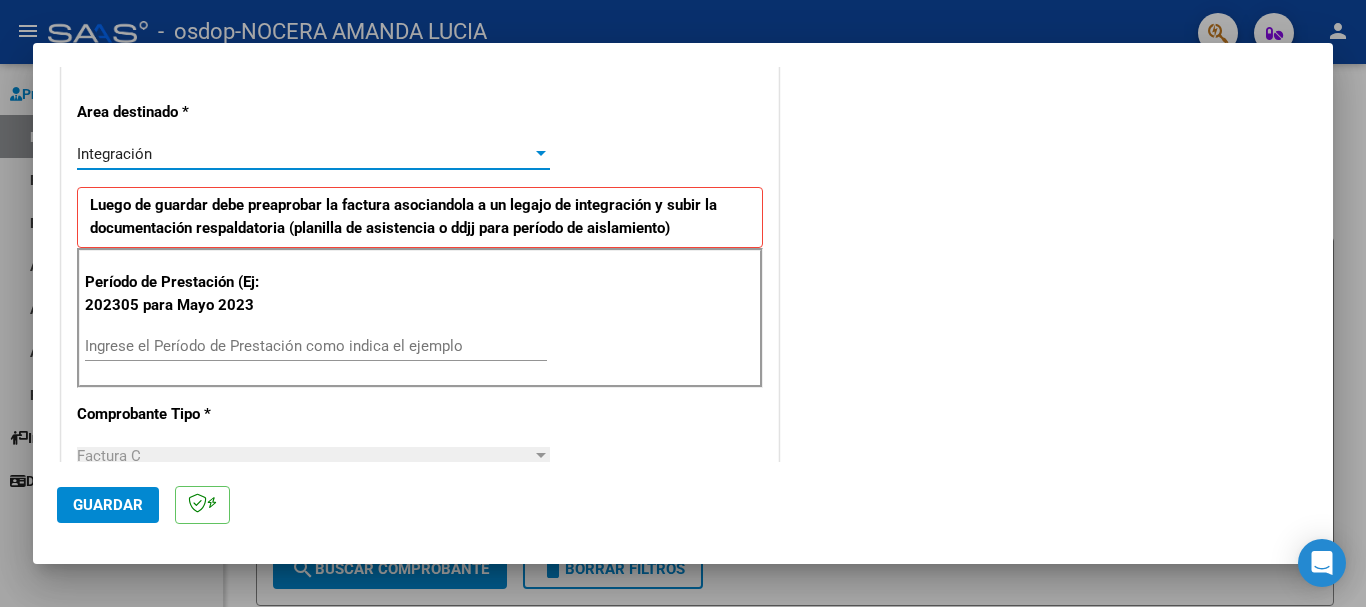 scroll, scrollTop: 500, scrollLeft: 0, axis: vertical 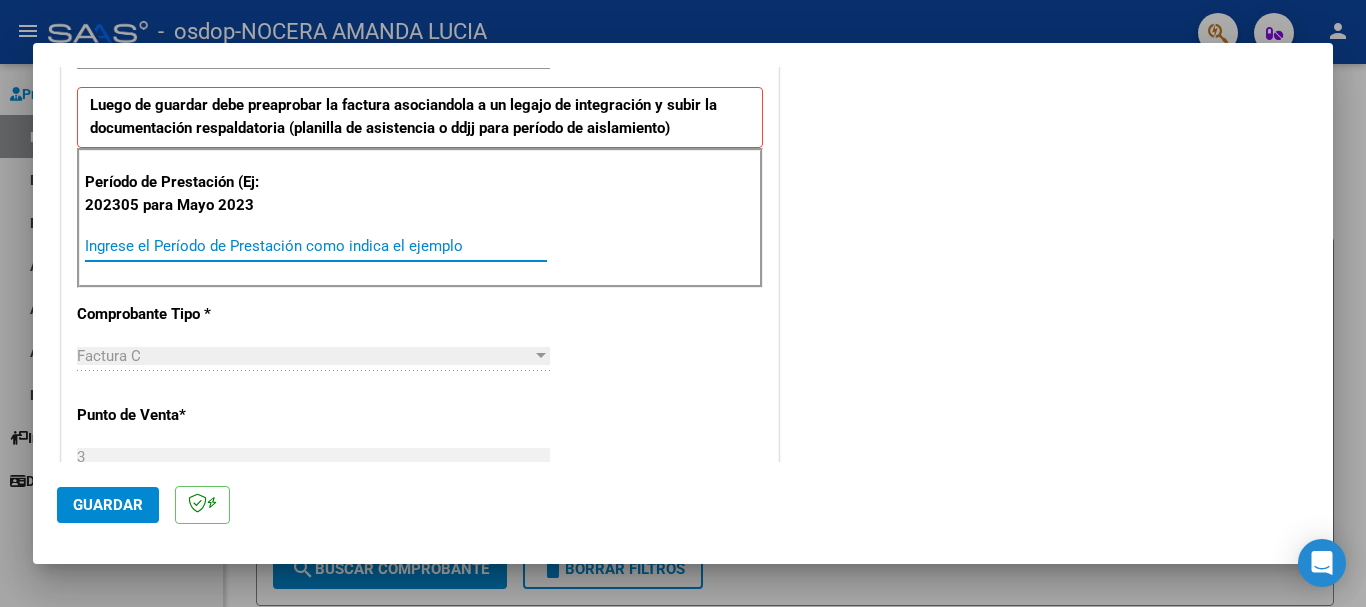 click on "Ingrese el Período de Prestación como indica el ejemplo" at bounding box center [316, 246] 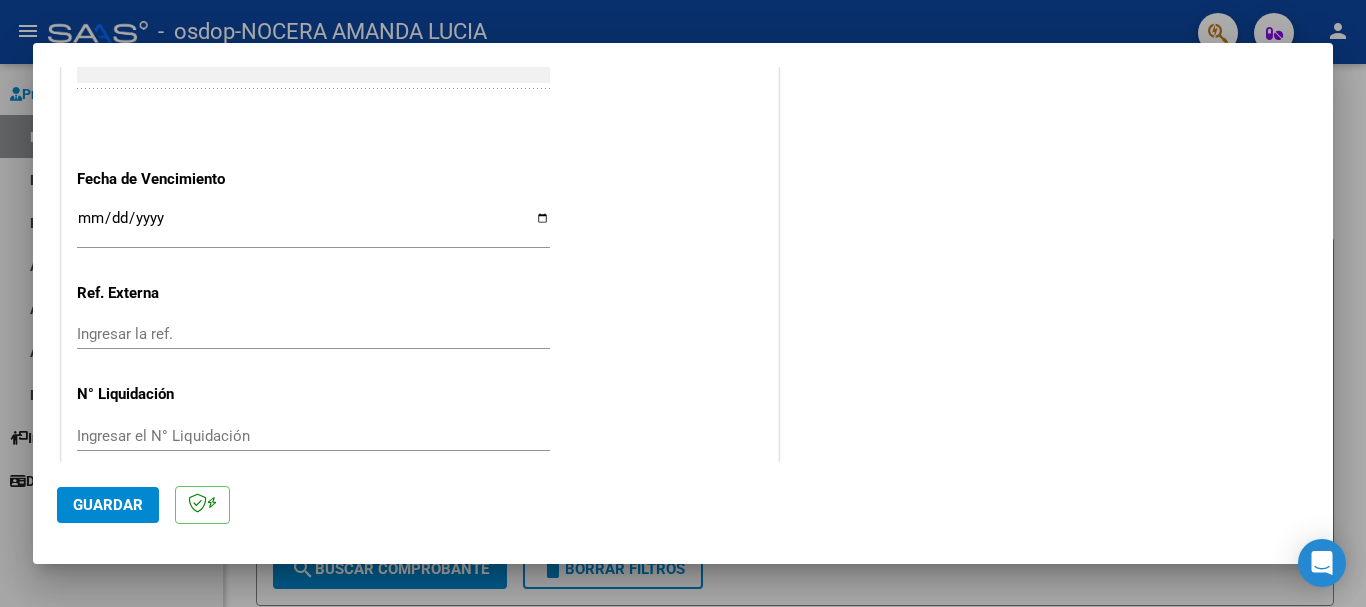 scroll, scrollTop: 1327, scrollLeft: 0, axis: vertical 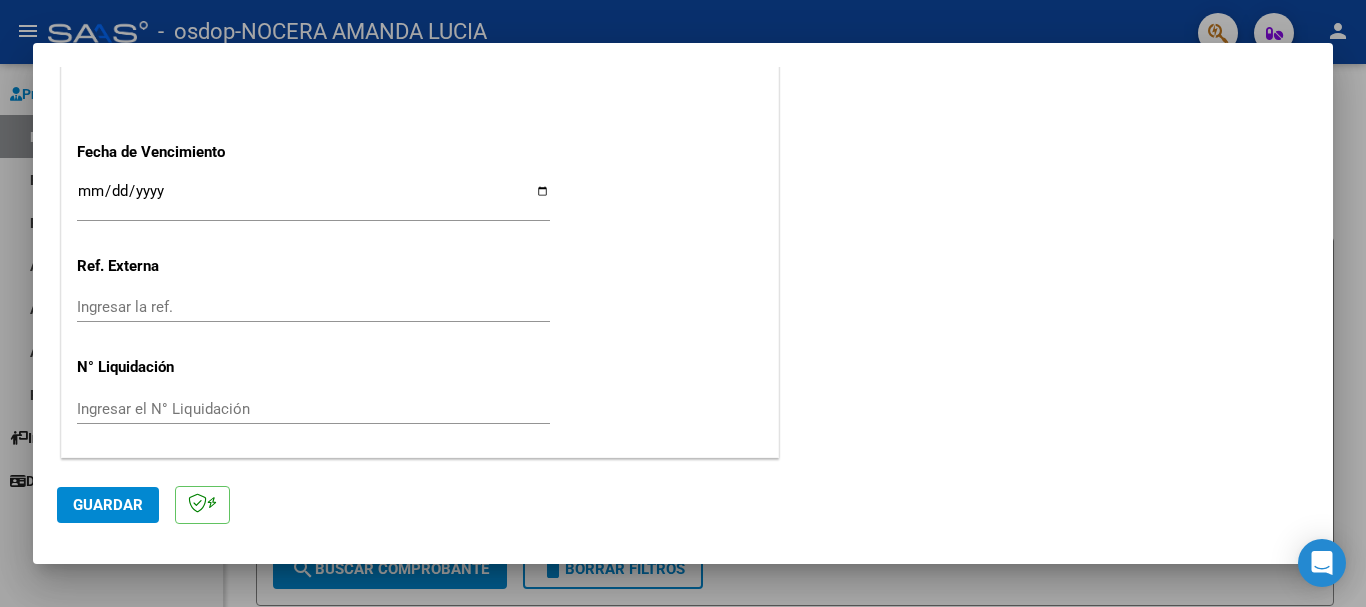 type on "202507" 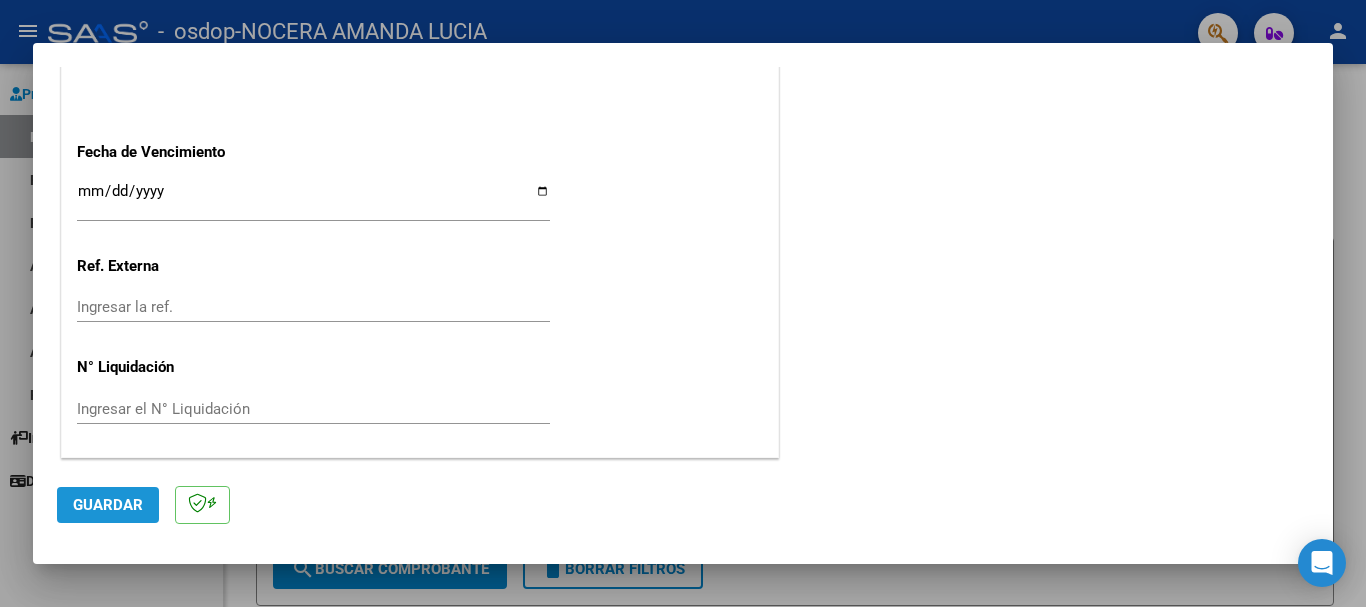 click on "Guardar" 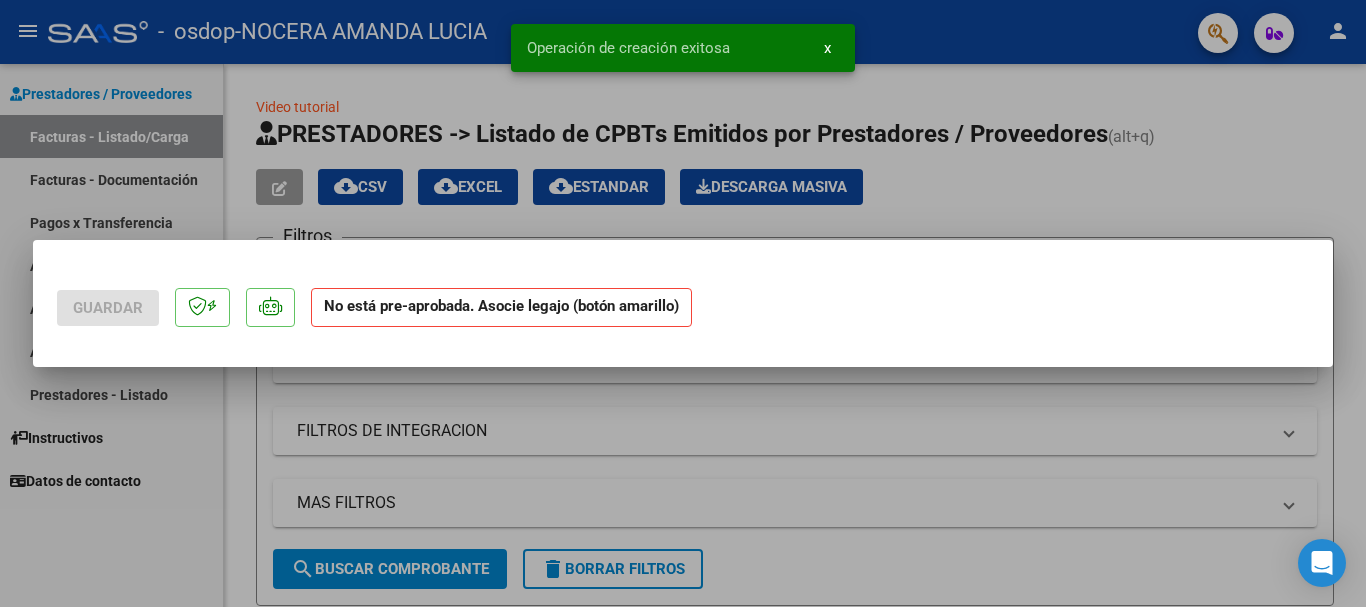 scroll, scrollTop: 0, scrollLeft: 0, axis: both 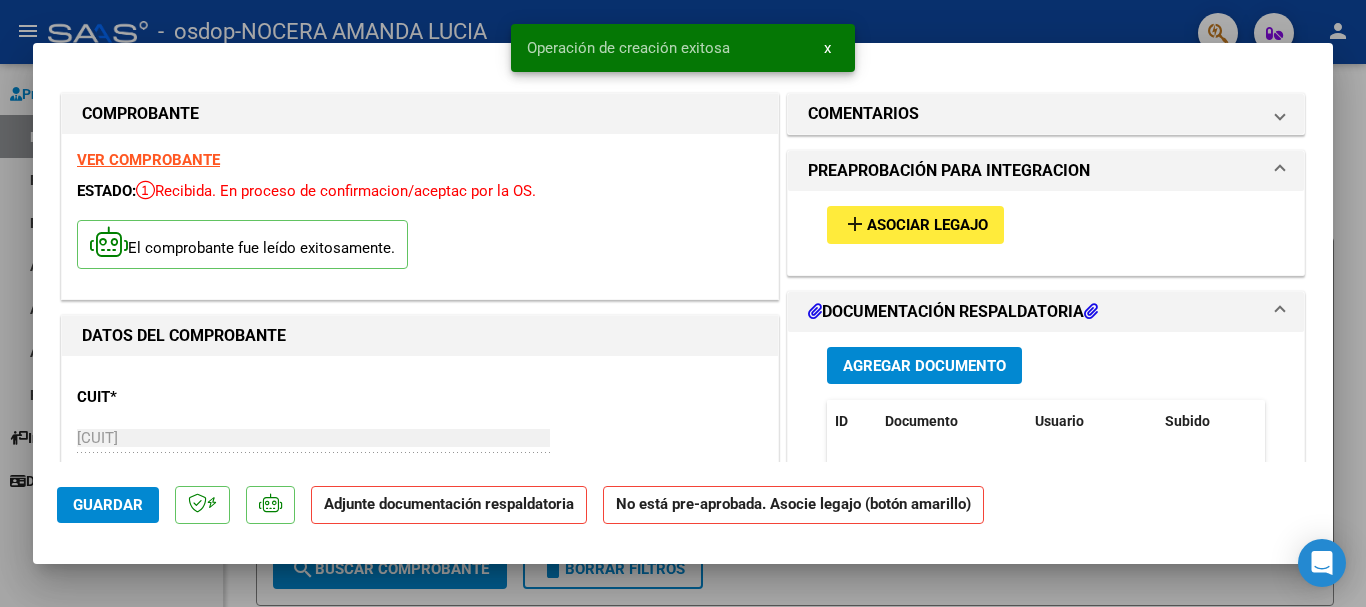 click on "Adjunte documentación respaldatoria" 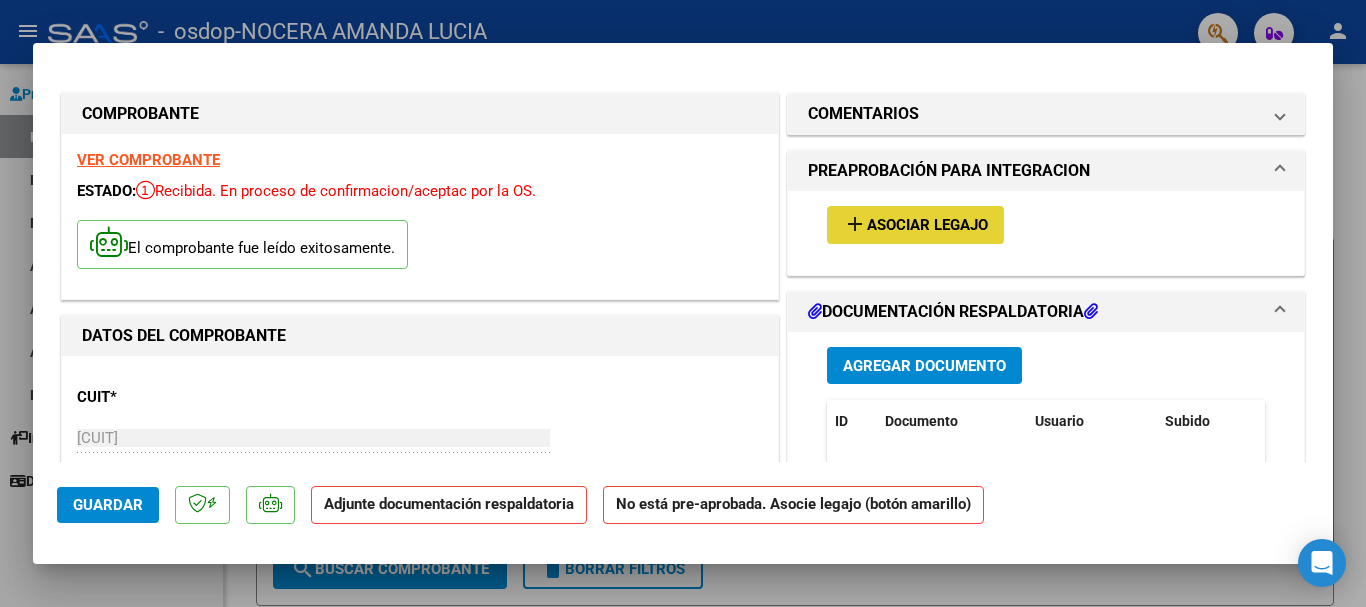 click on "Asociar Legajo" at bounding box center (927, 226) 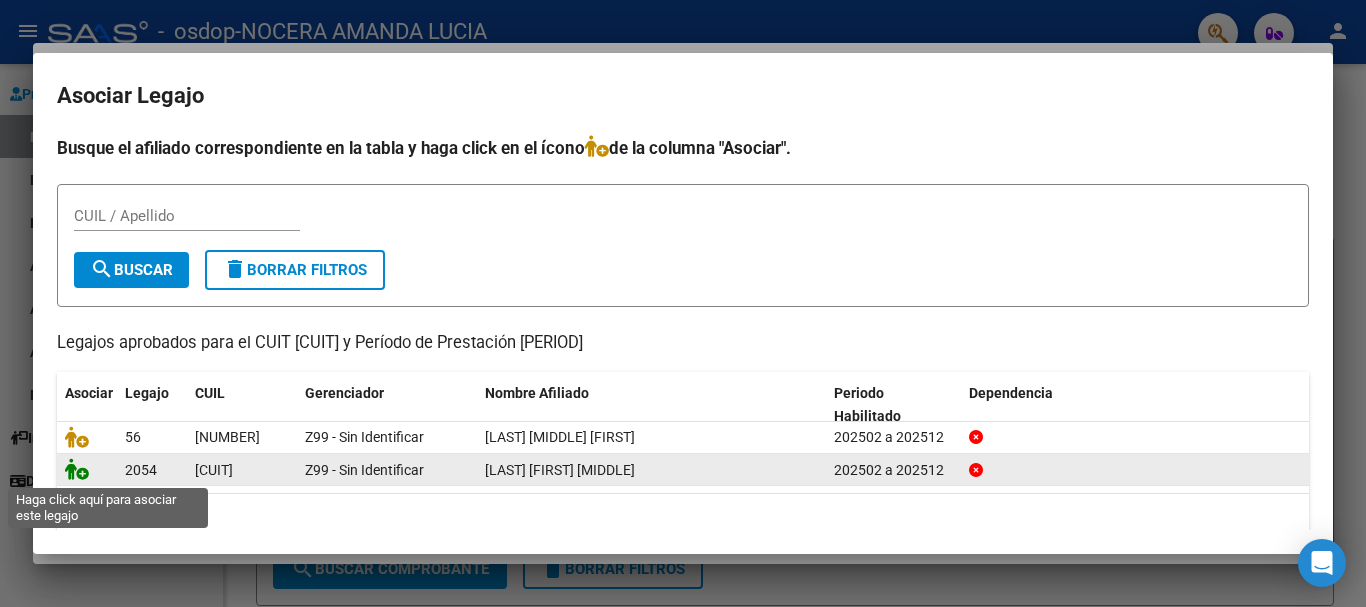 click 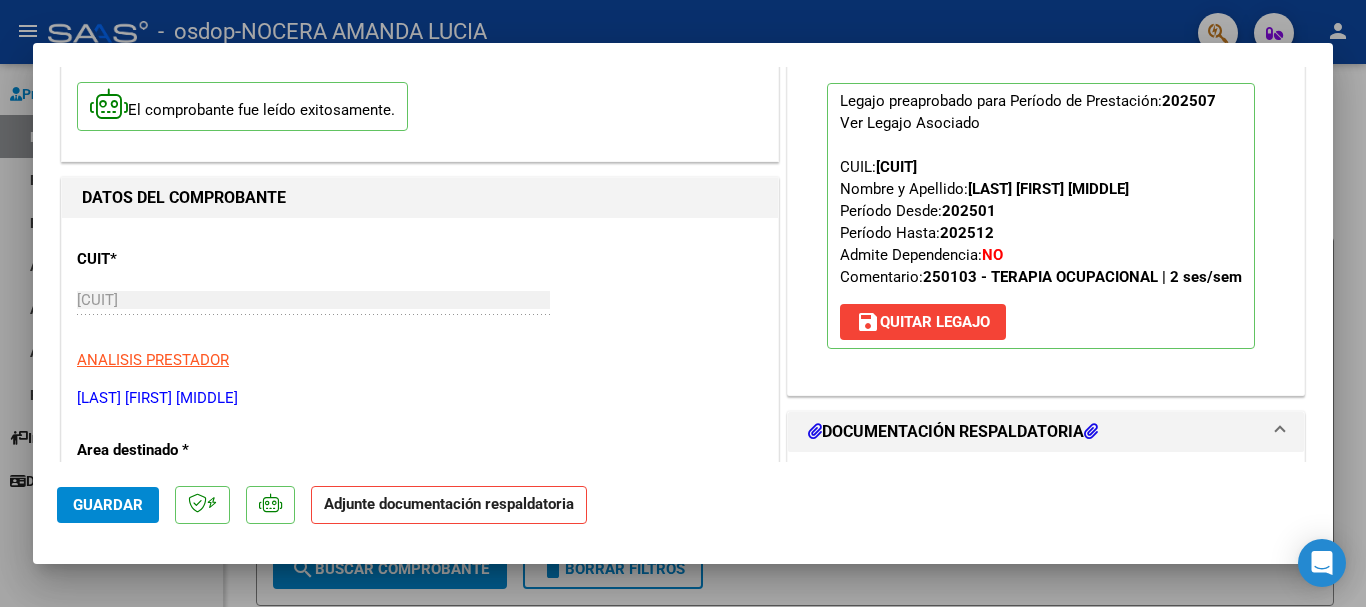 scroll, scrollTop: 200, scrollLeft: 0, axis: vertical 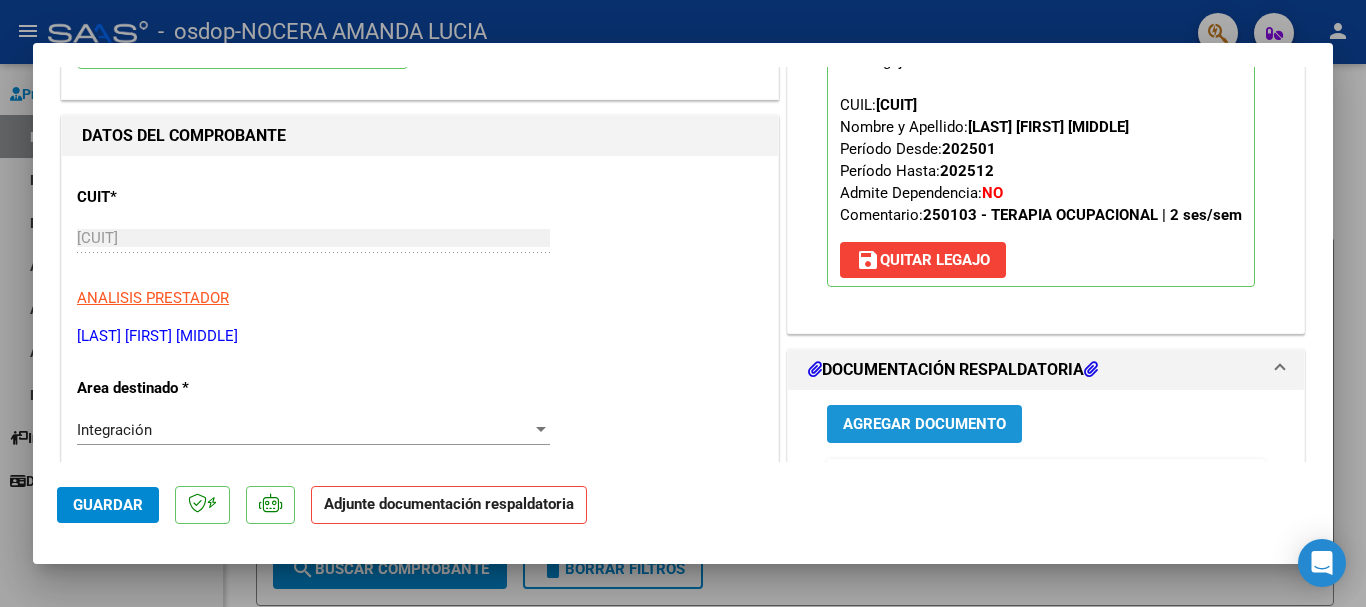 click on "Agregar Documento" at bounding box center (924, 425) 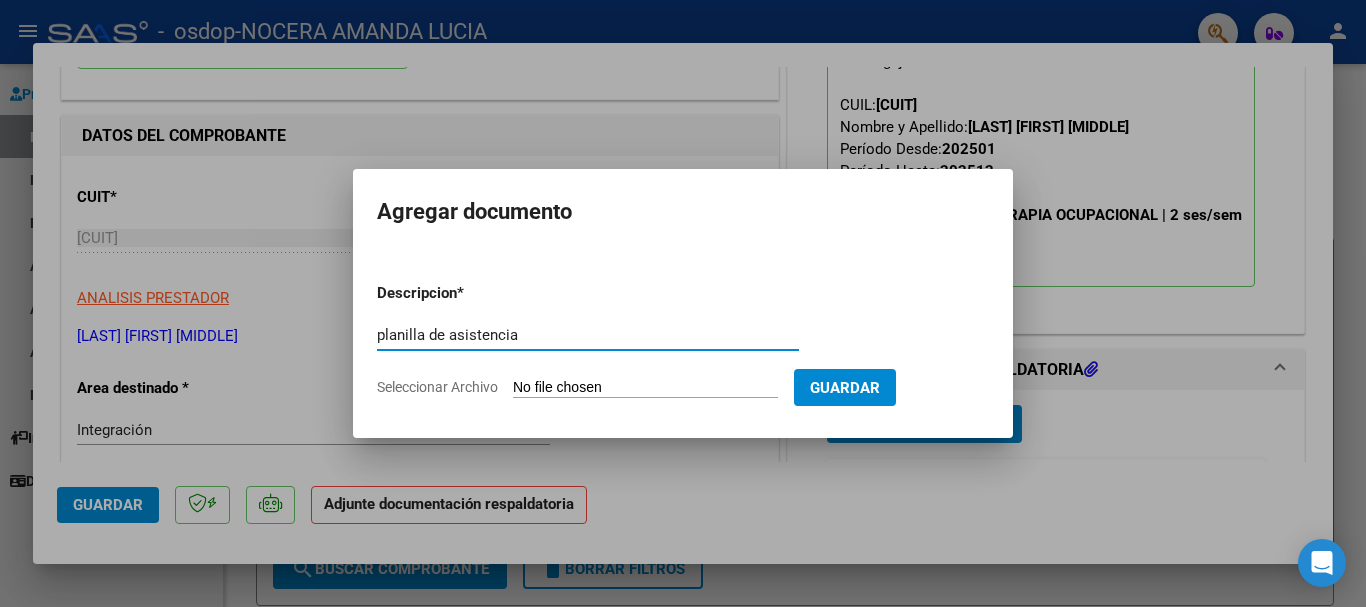 type on "planilla de asistencia" 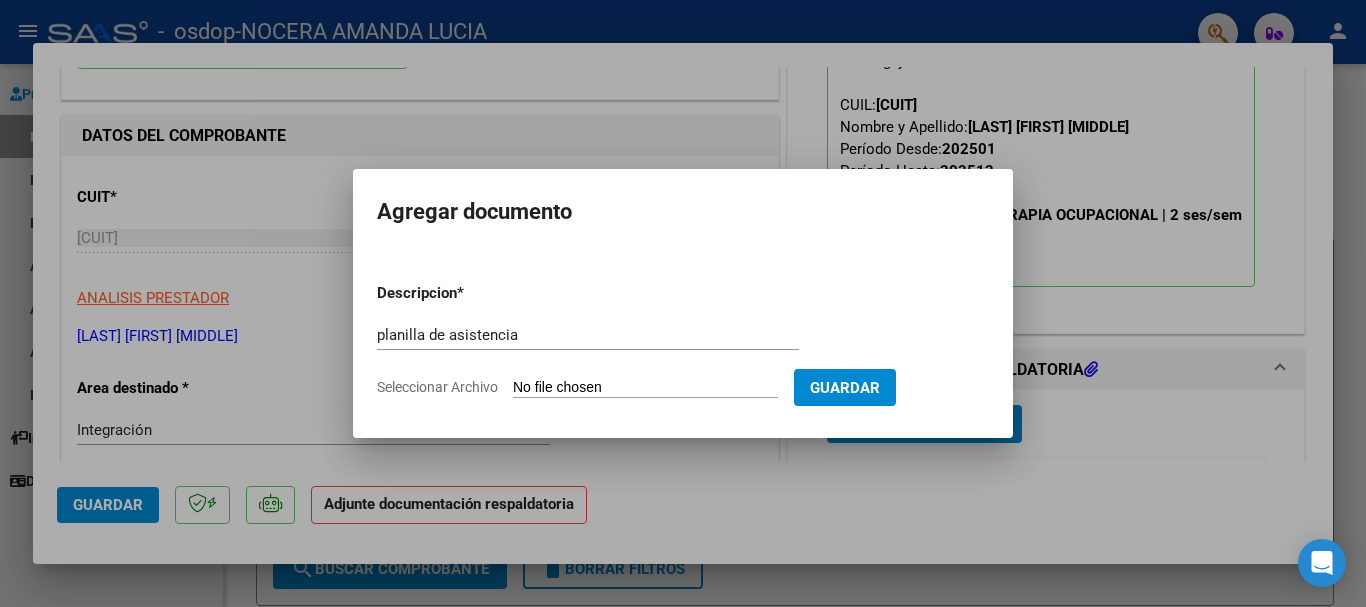 click on "Seleccionar Archivo" at bounding box center [645, 388] 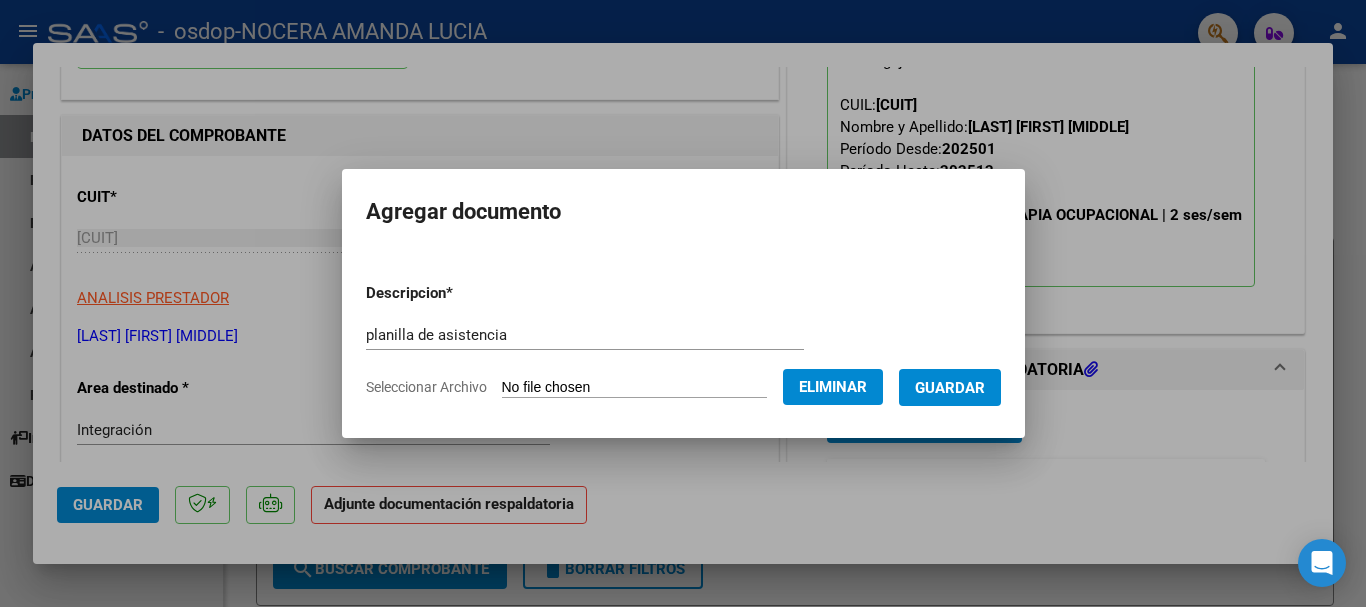 click on "Guardar" at bounding box center (950, 388) 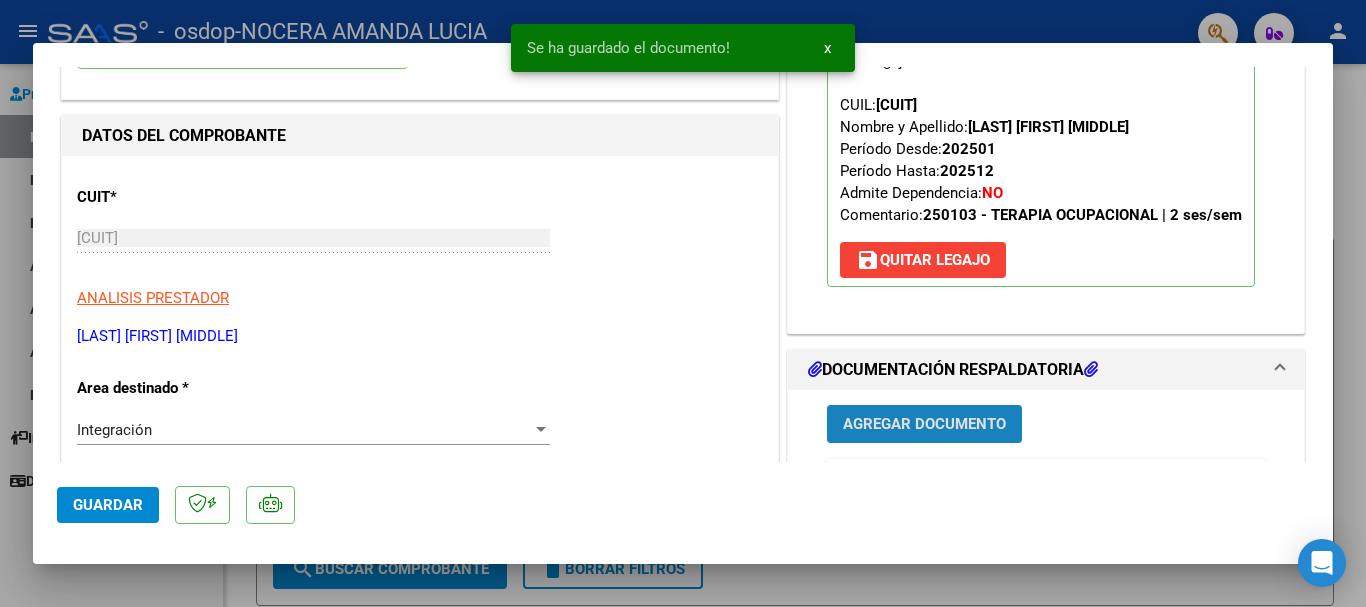 click on "Agregar Documento" at bounding box center (924, 425) 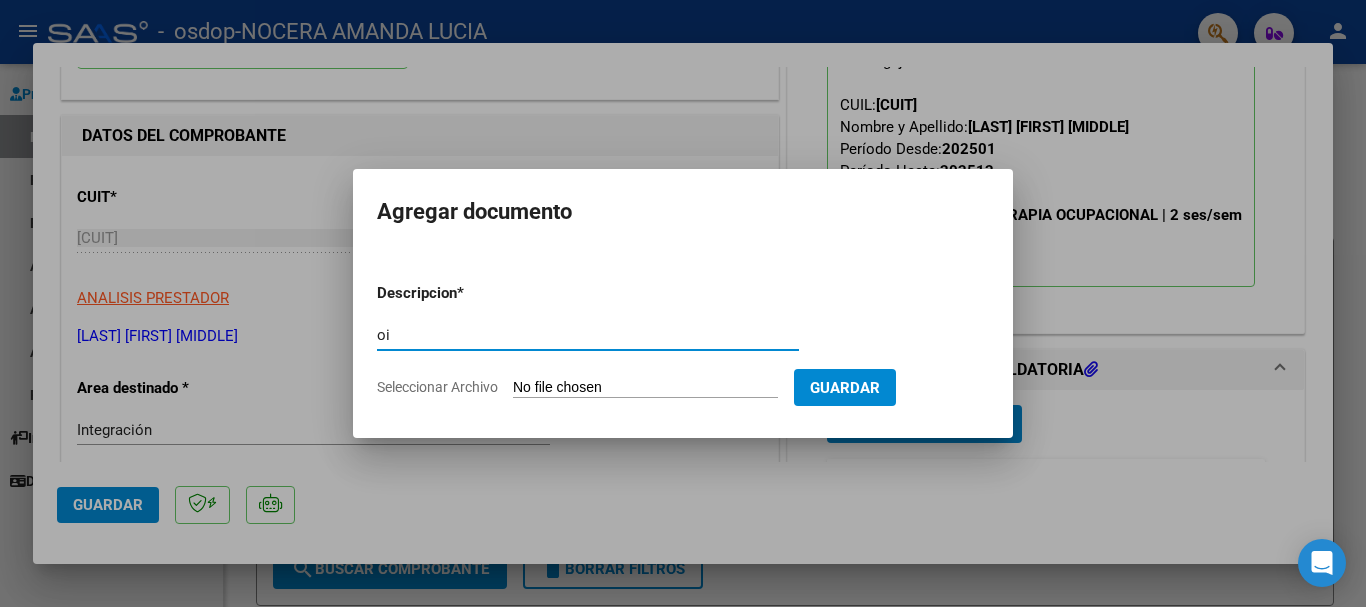 type on "o" 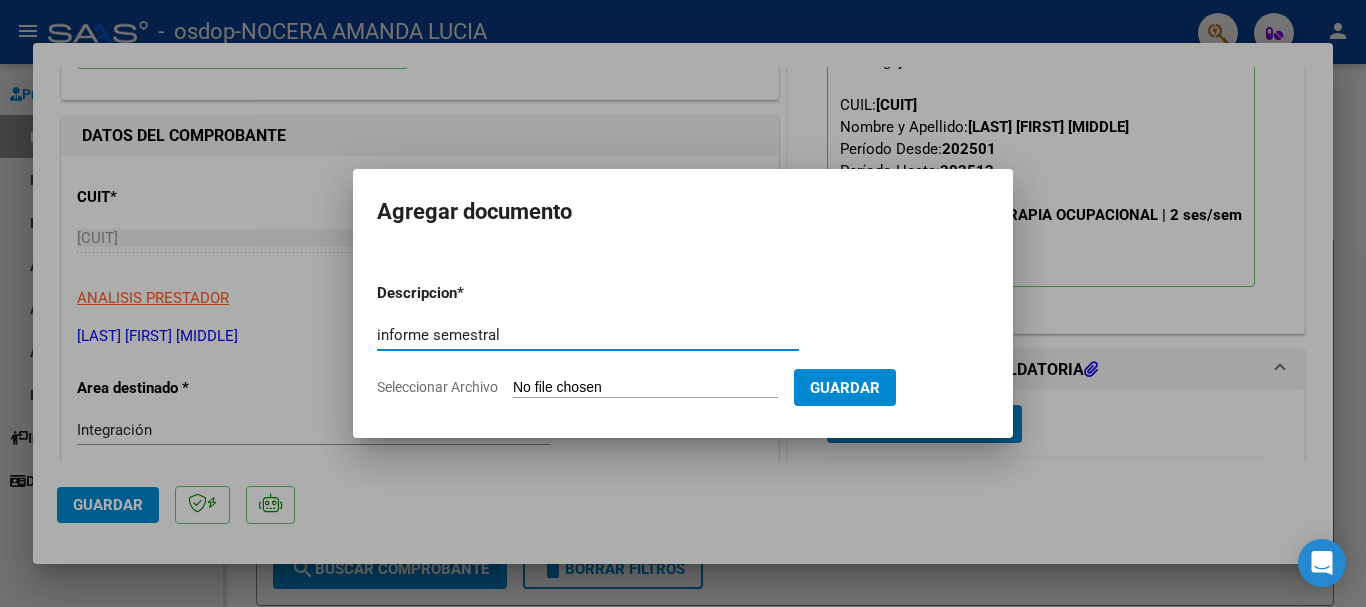 type on "informe semestral" 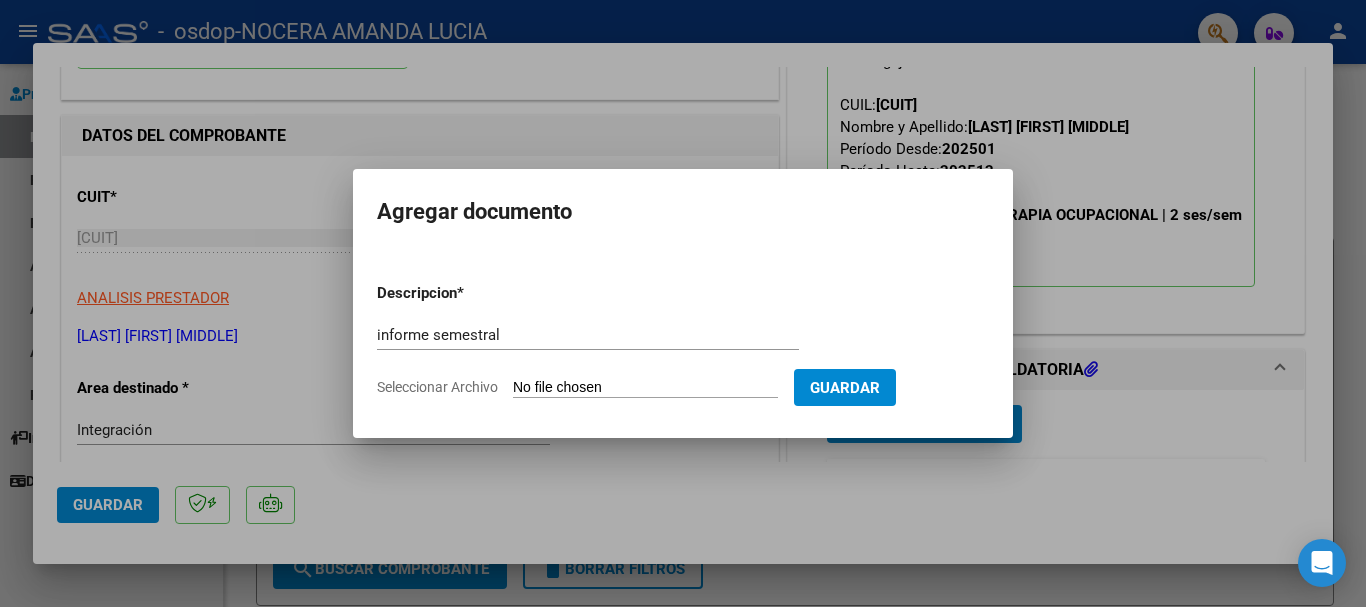 click on "Seleccionar Archivo" at bounding box center [645, 388] 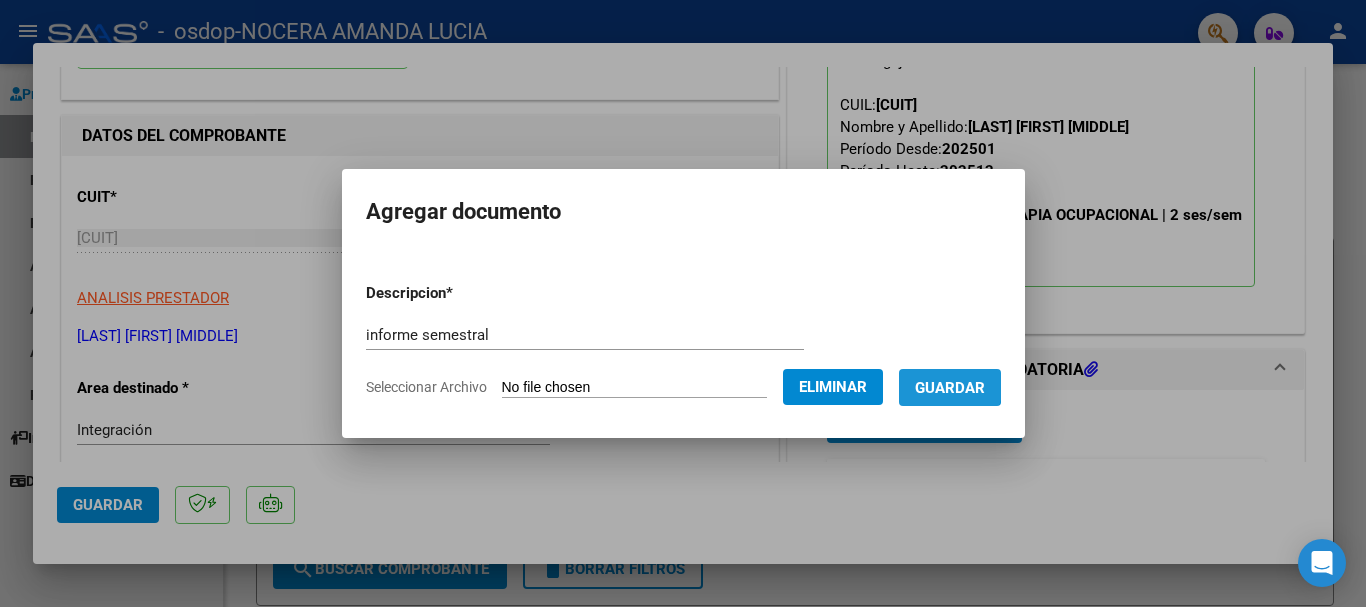 click on "Guardar" at bounding box center [950, 388] 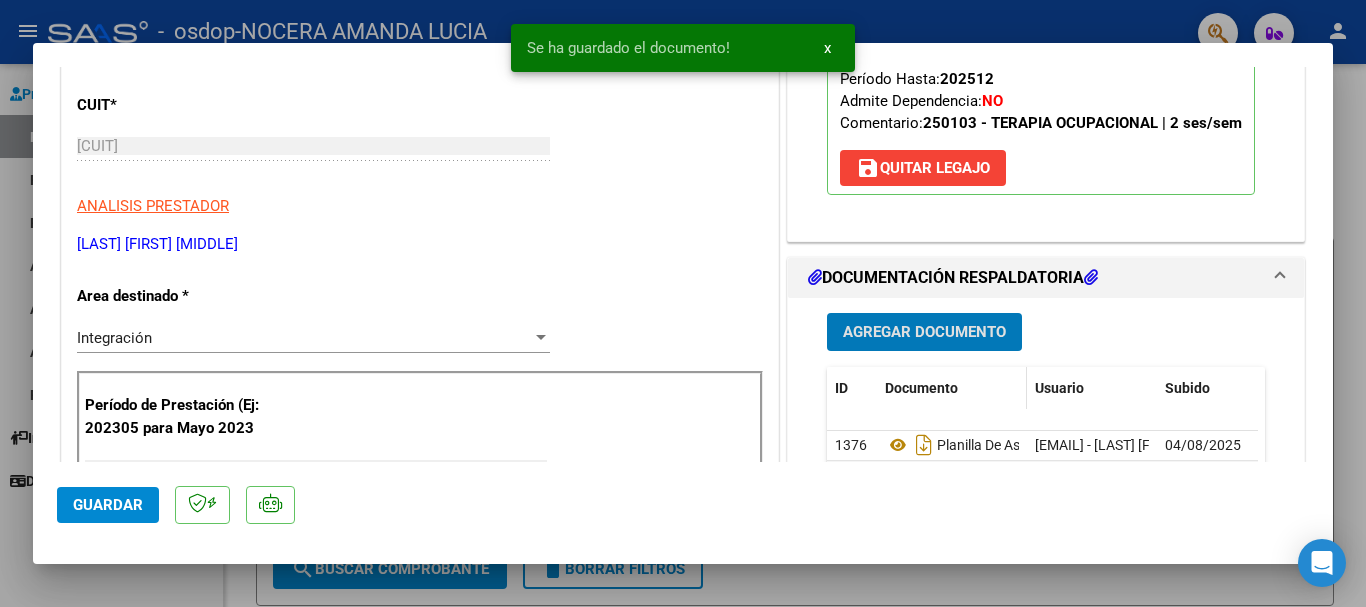 scroll, scrollTop: 300, scrollLeft: 0, axis: vertical 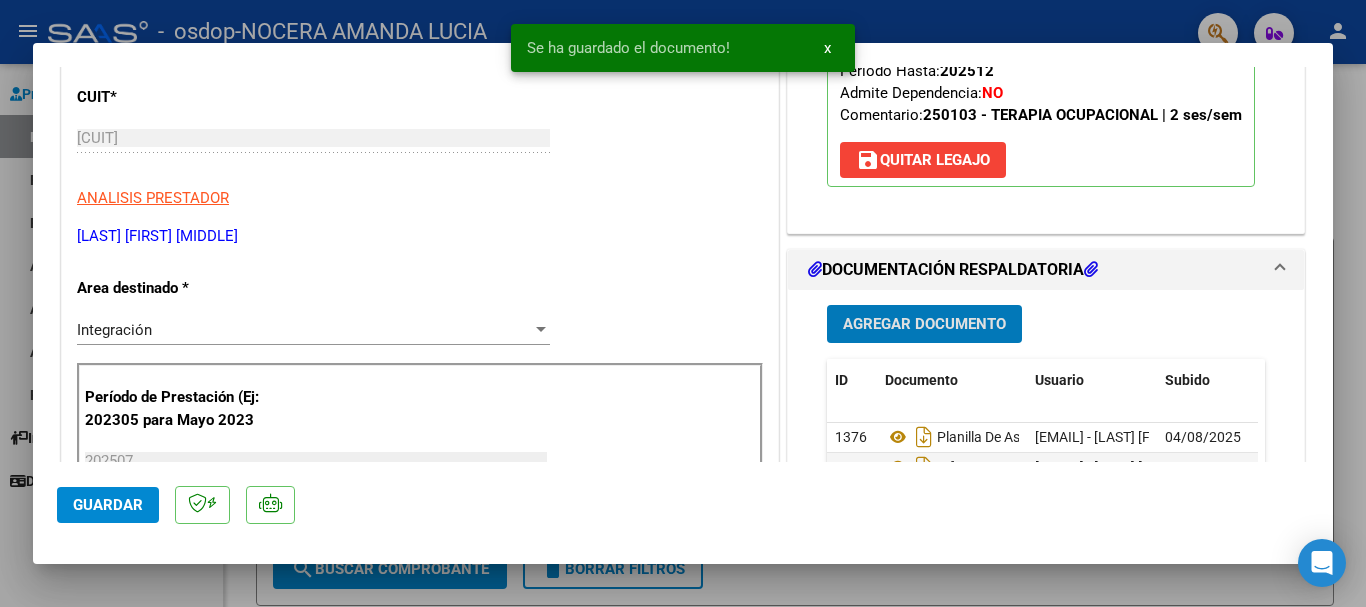 click on "Agregar Documento" at bounding box center [924, 325] 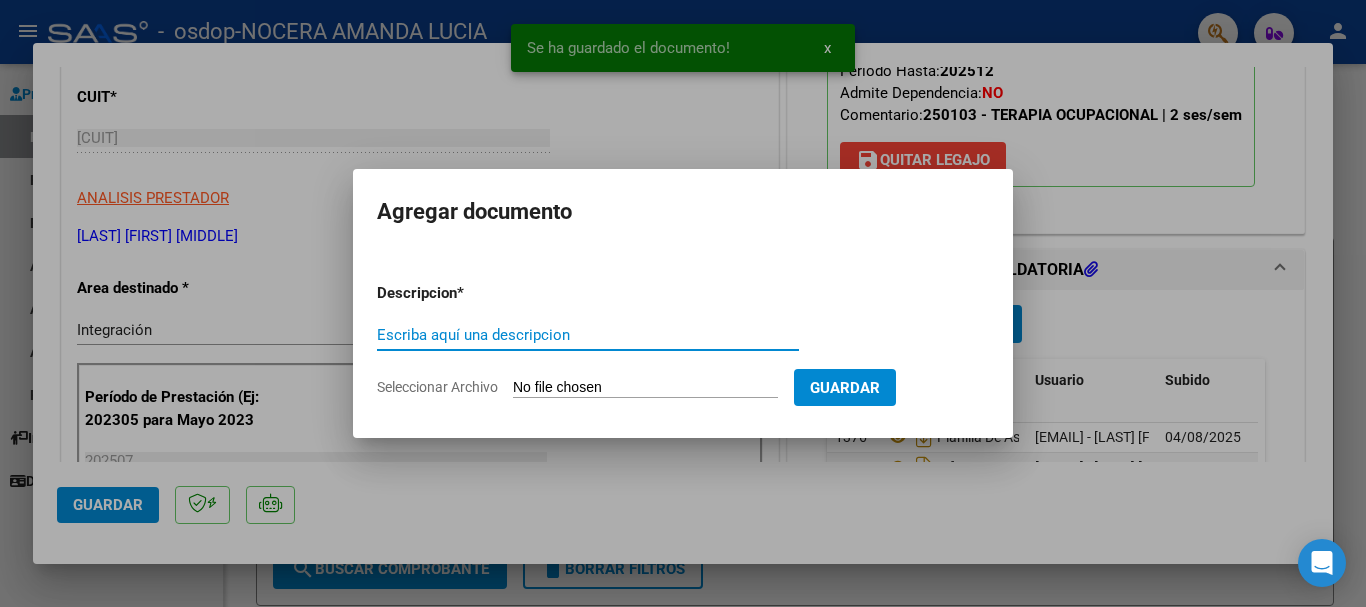 click on "Escriba aquí una descripcion" at bounding box center [588, 335] 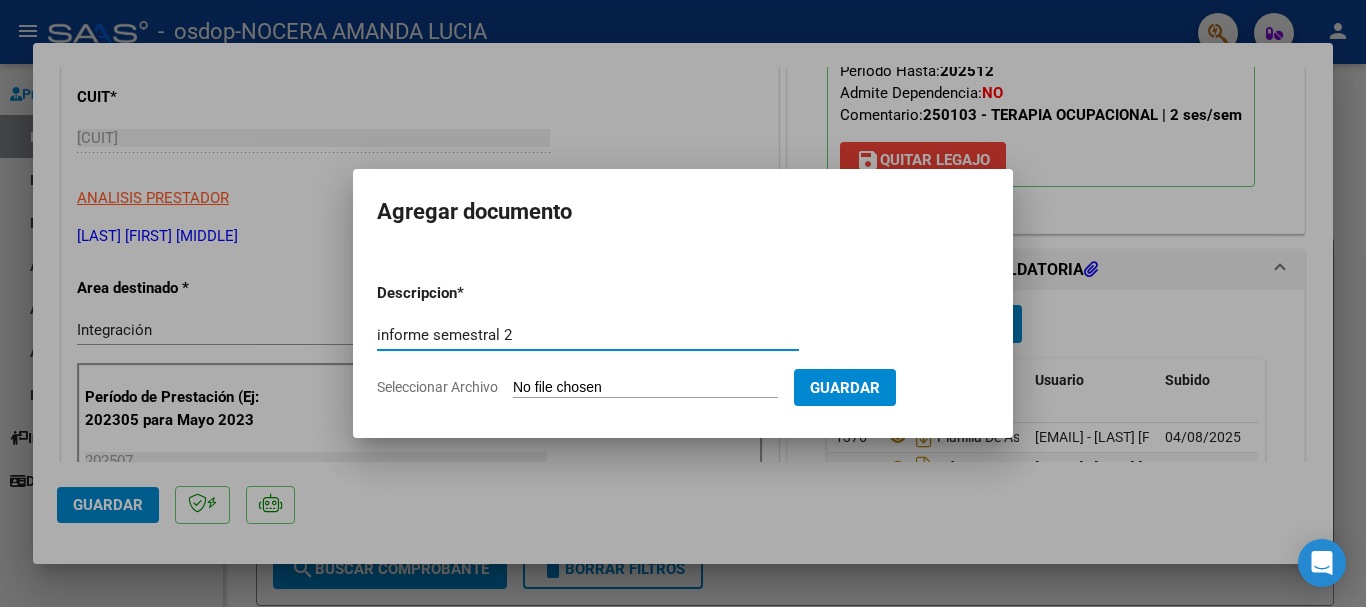 type on "informe semestral 2" 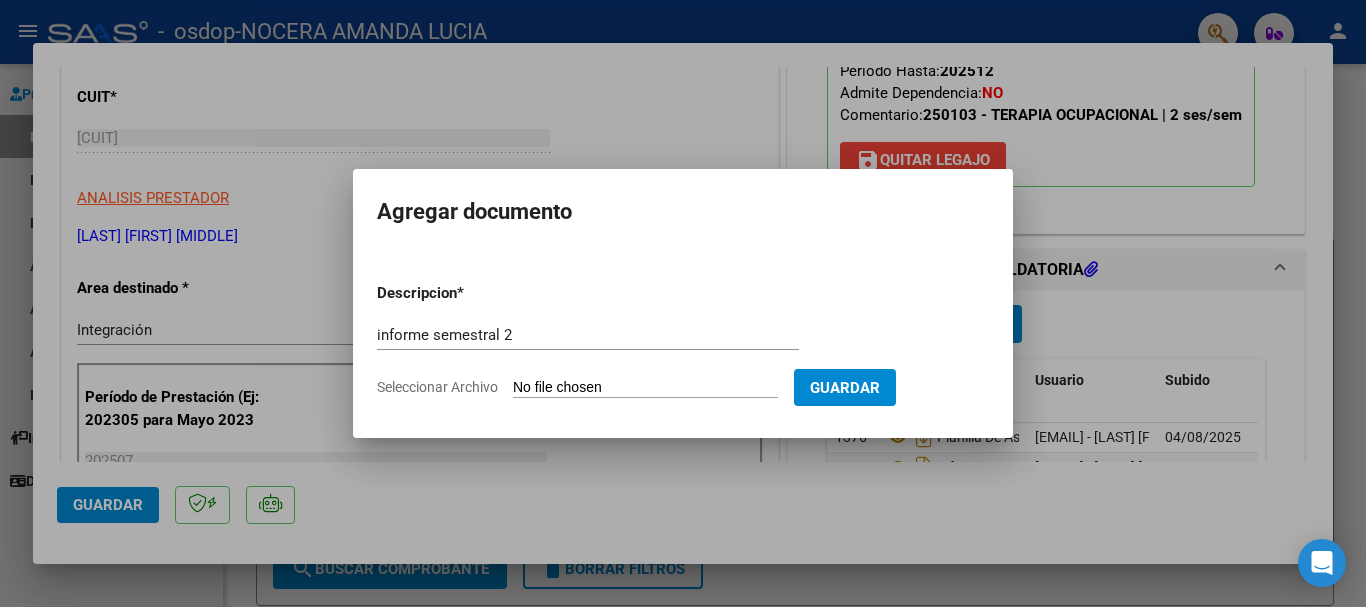 type on "C:\fakepath\WhatsApp Image [DATE] at [TIME].jpeg" 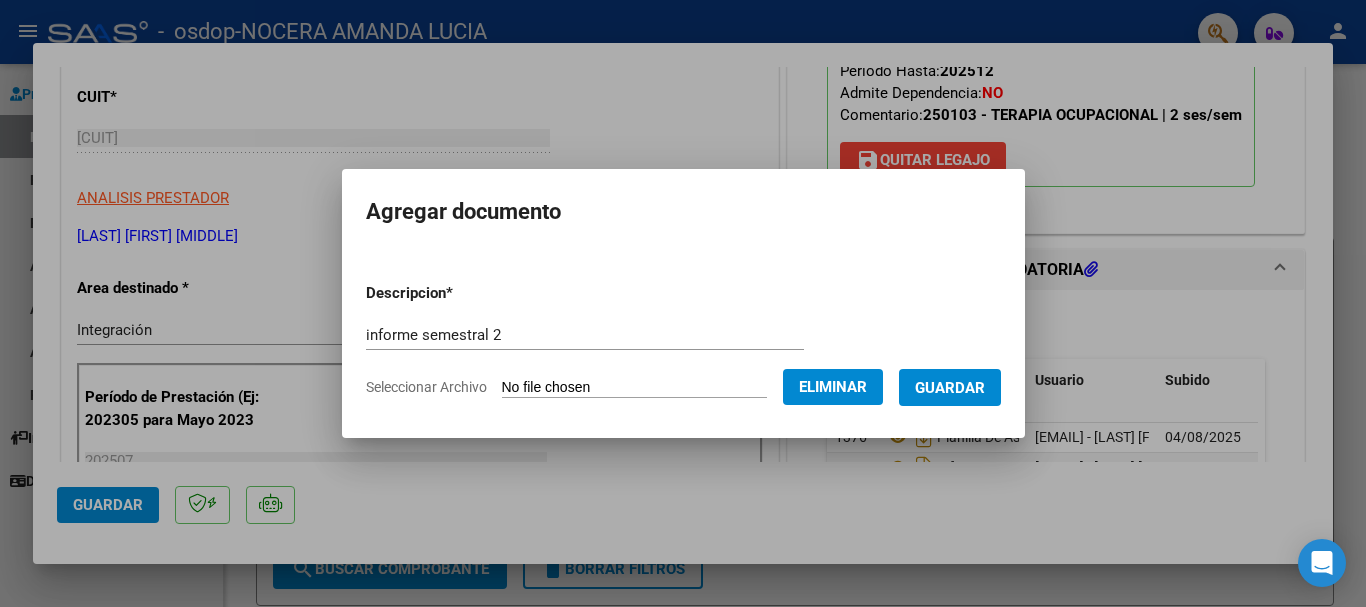 click on "Guardar" at bounding box center [950, 388] 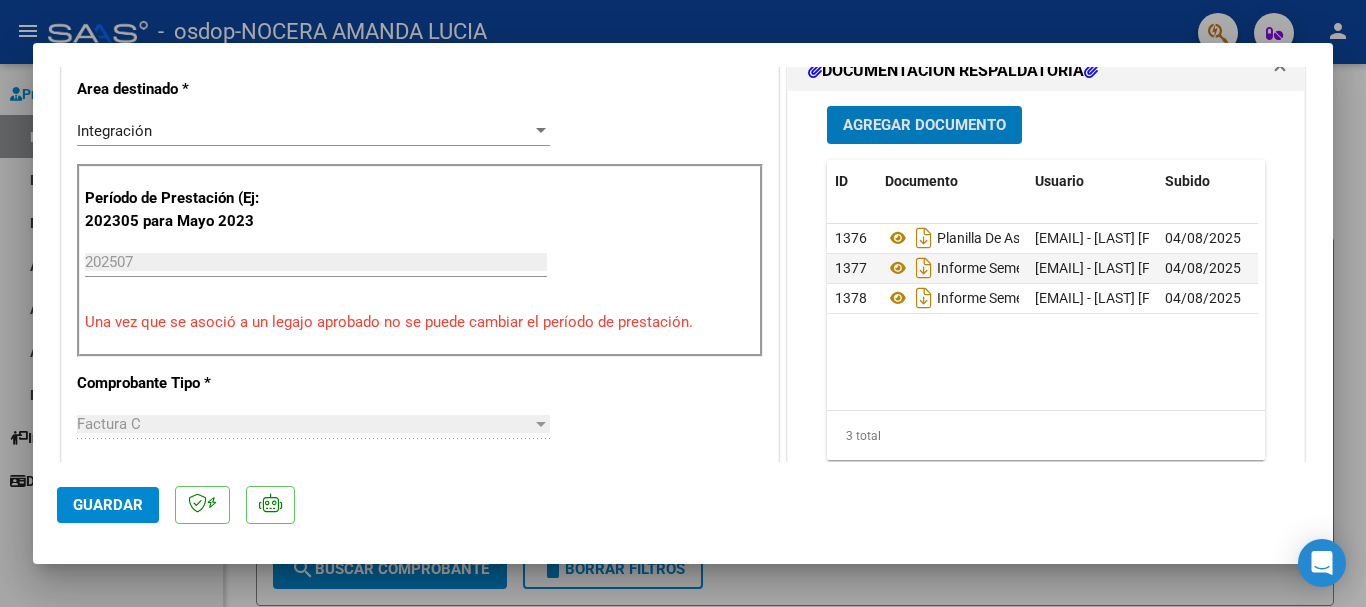 scroll, scrollTop: 500, scrollLeft: 0, axis: vertical 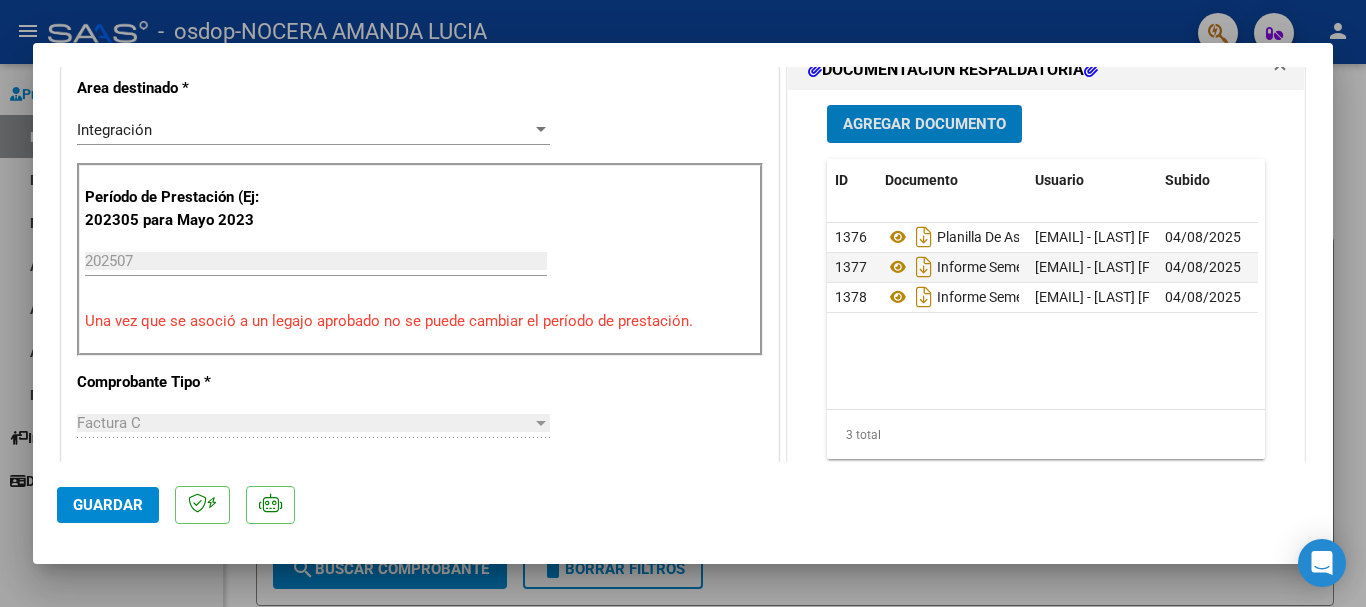 click on "Guardar" 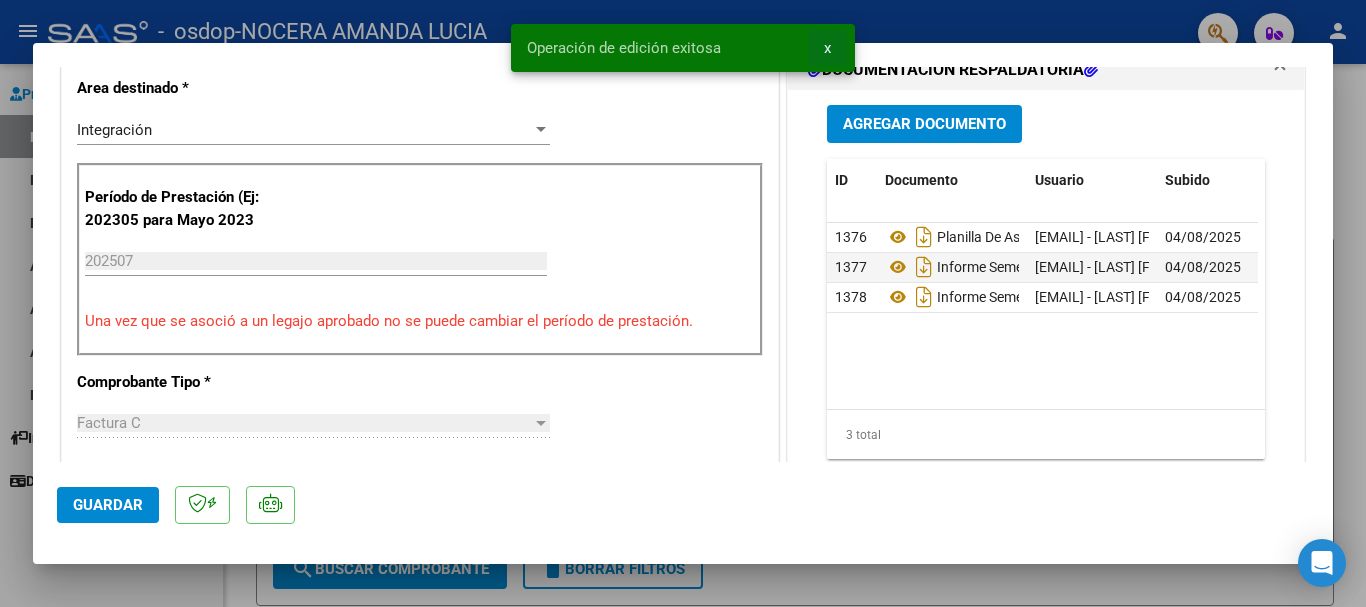 click on "x" at bounding box center (827, 48) 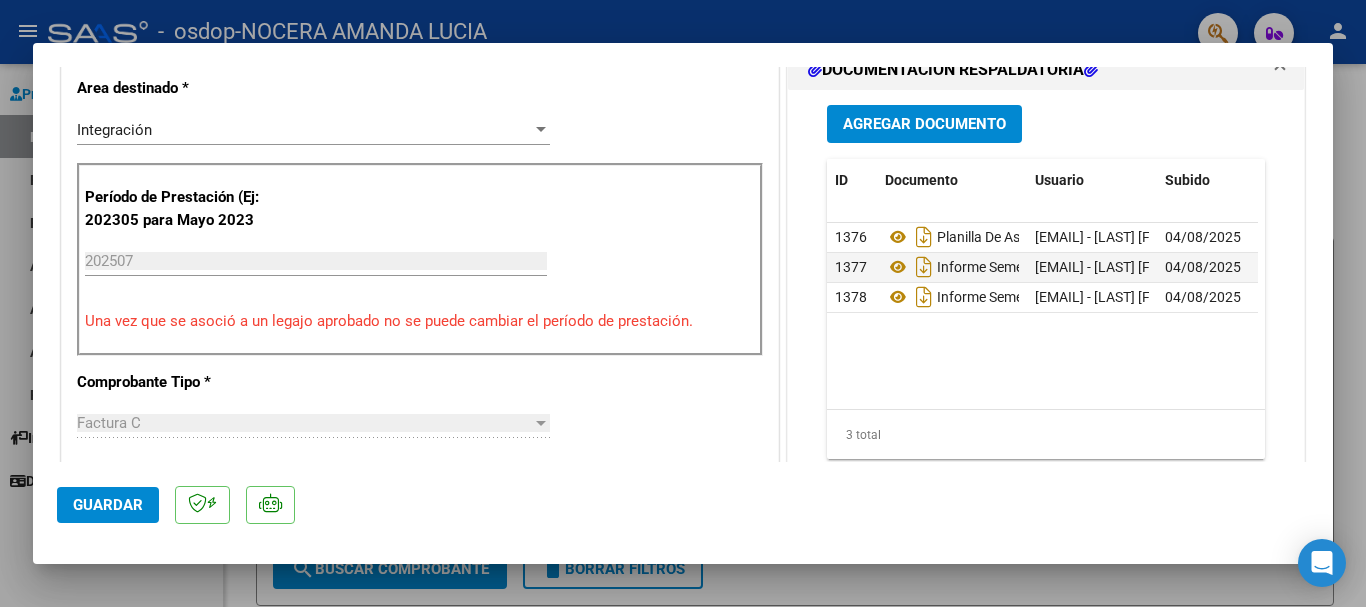click at bounding box center [683, 303] 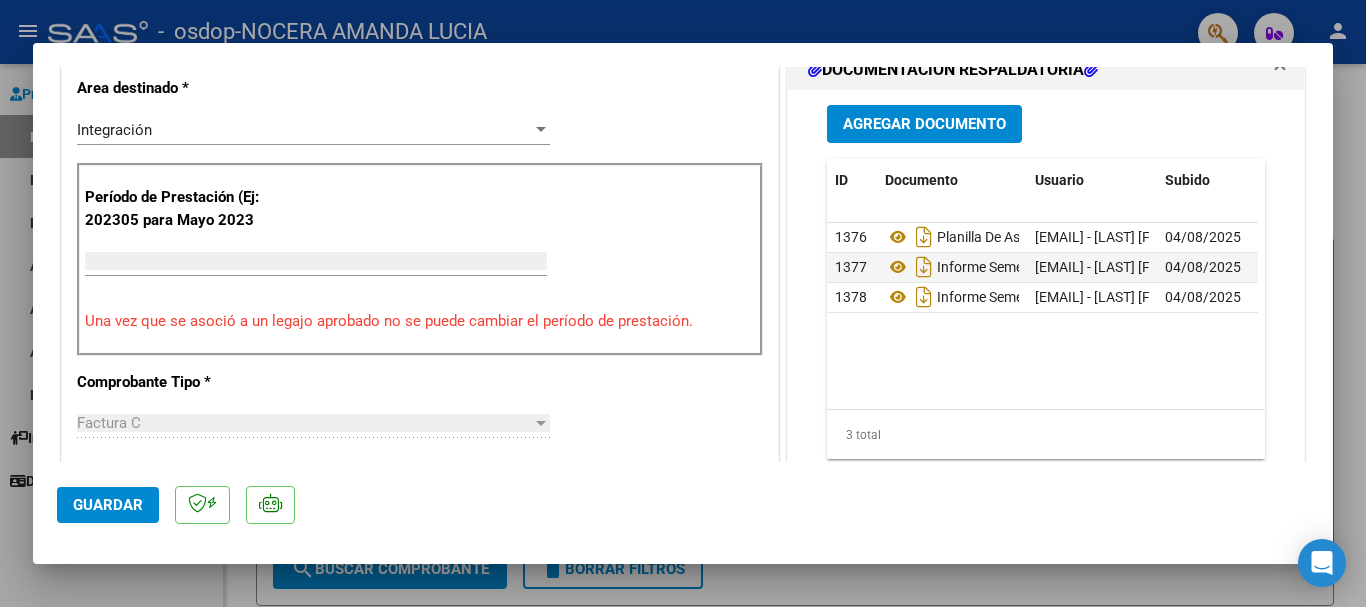 type 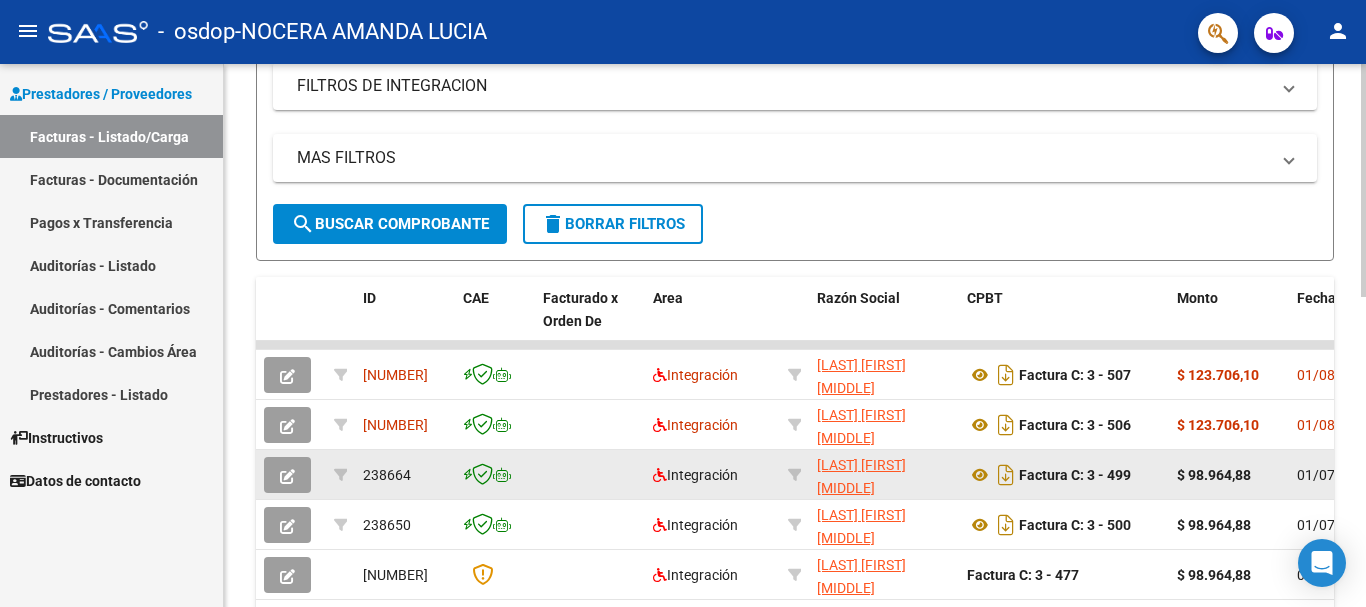 scroll, scrollTop: 400, scrollLeft: 0, axis: vertical 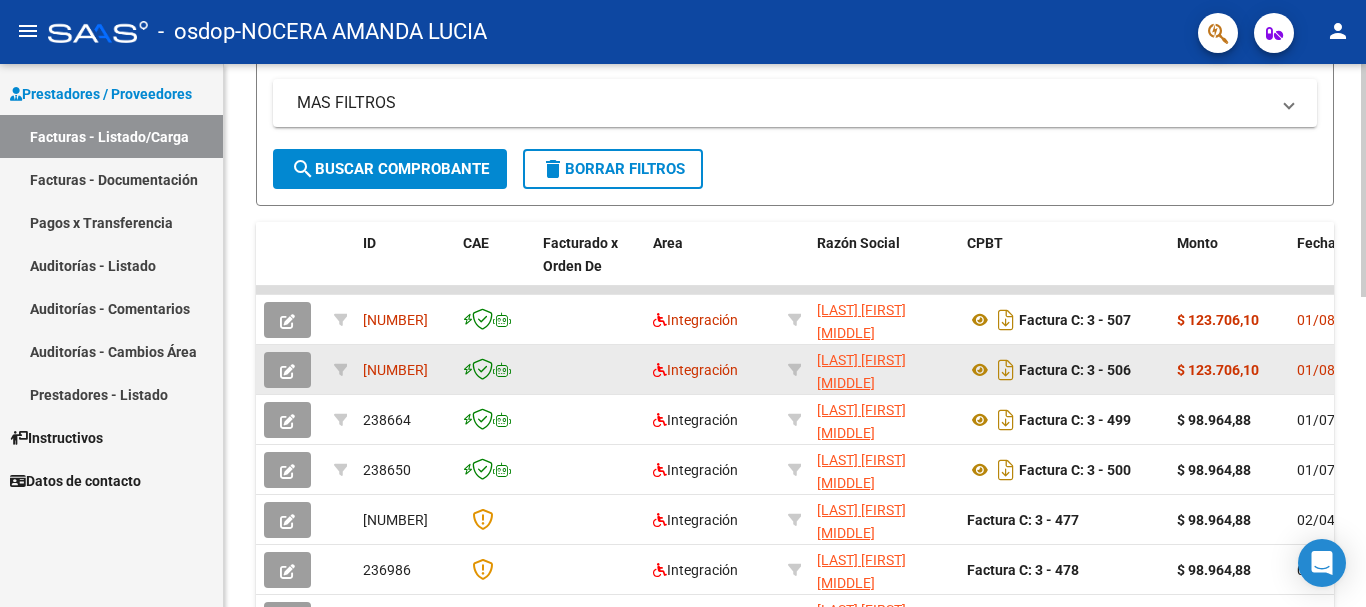 click on "01/08/2025" 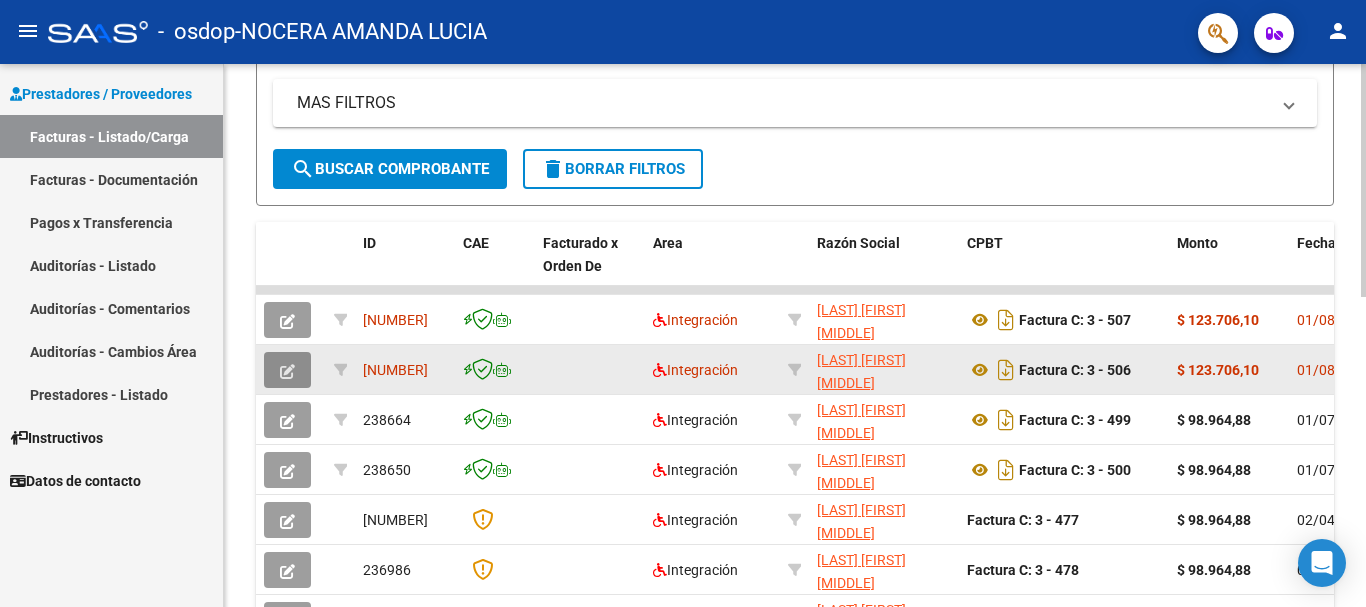 click 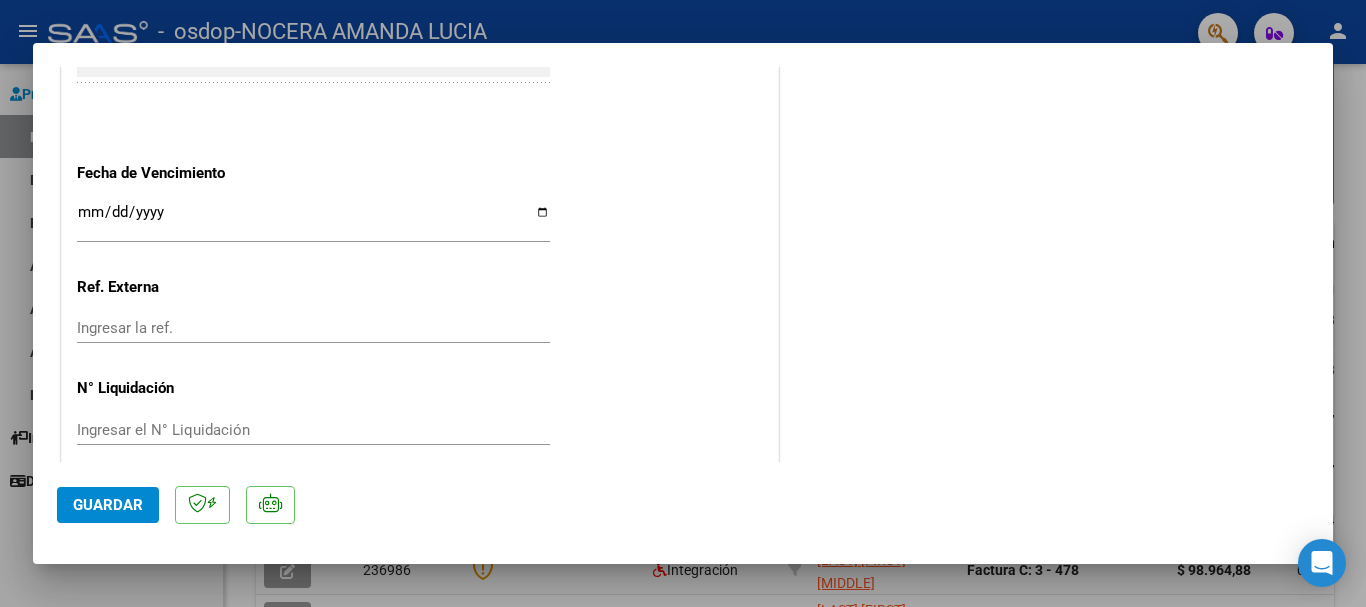 scroll, scrollTop: 1321, scrollLeft: 0, axis: vertical 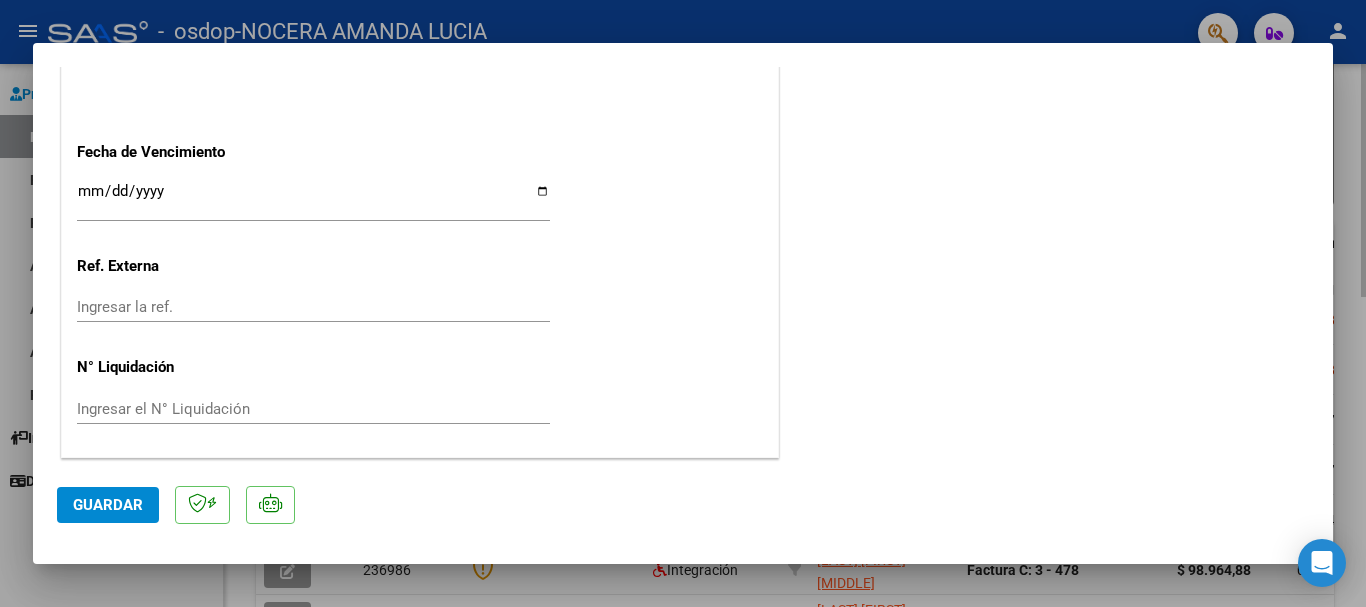 click at bounding box center (683, 303) 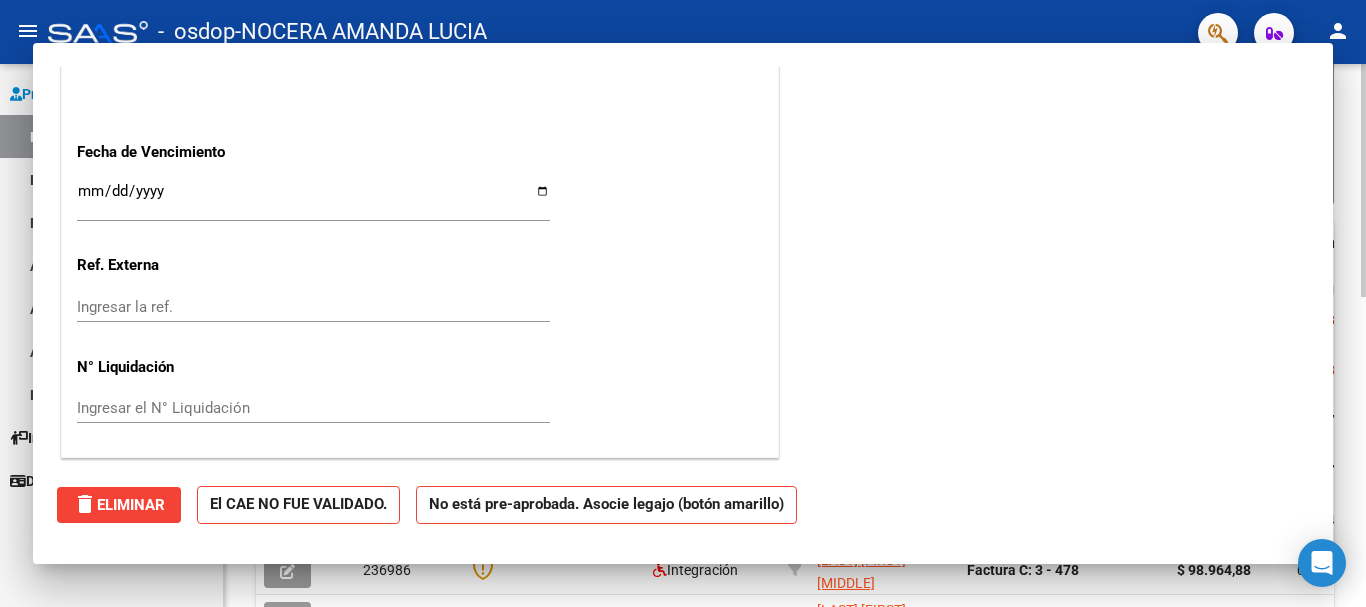 scroll, scrollTop: 1253, scrollLeft: 0, axis: vertical 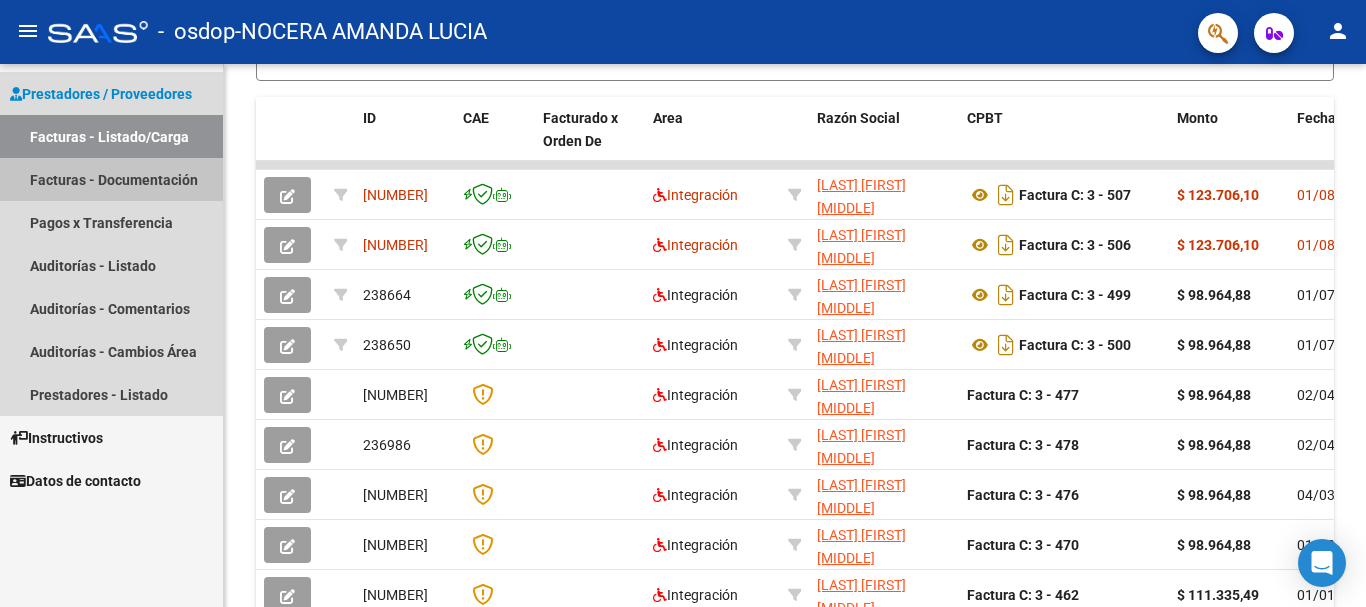 click on "Facturas - Documentación" at bounding box center [111, 179] 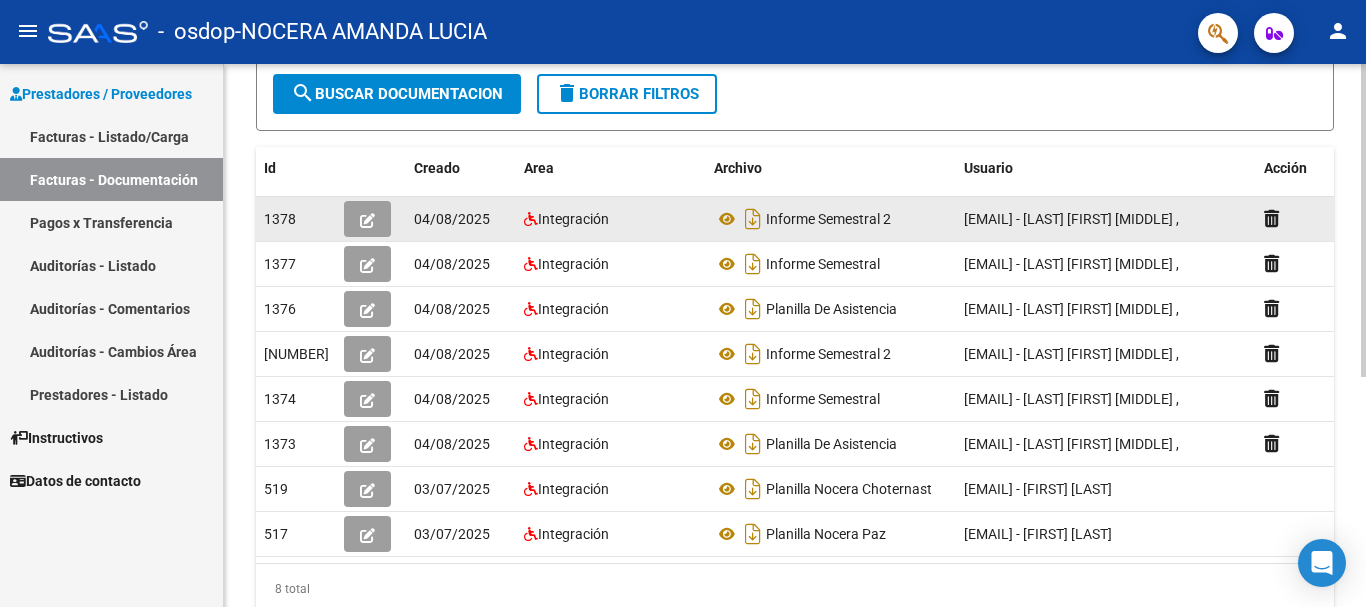 scroll, scrollTop: 300, scrollLeft: 0, axis: vertical 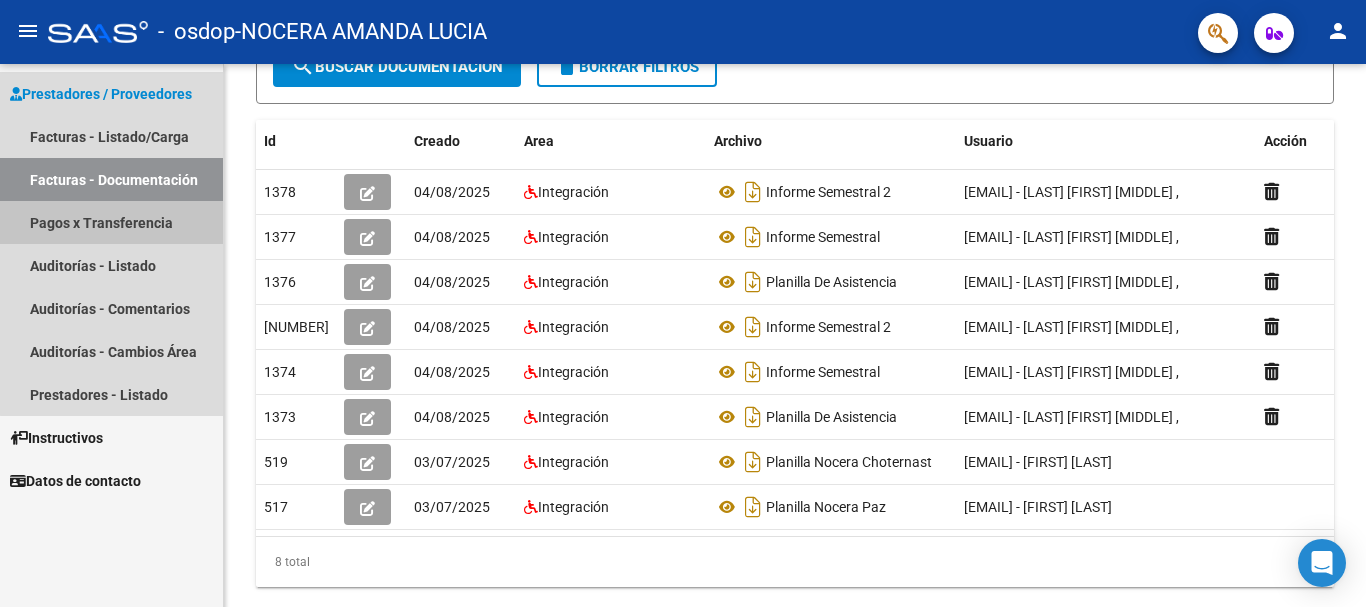 click on "Pagos x Transferencia" at bounding box center (111, 222) 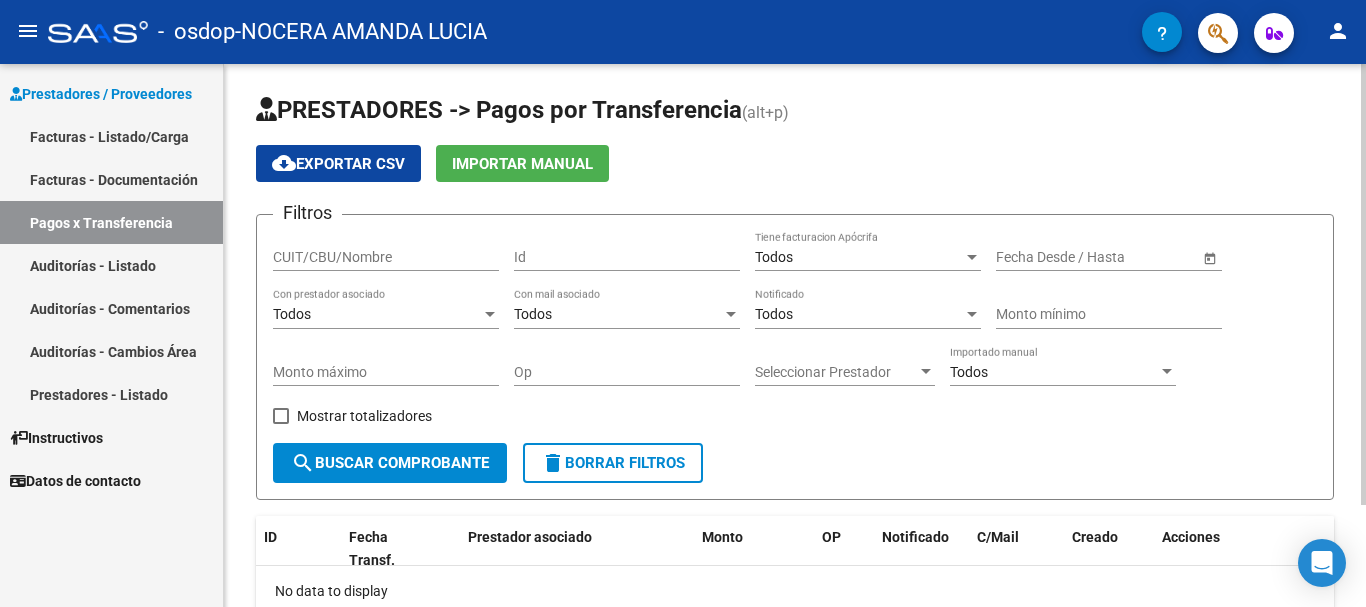 scroll, scrollTop: 0, scrollLeft: 0, axis: both 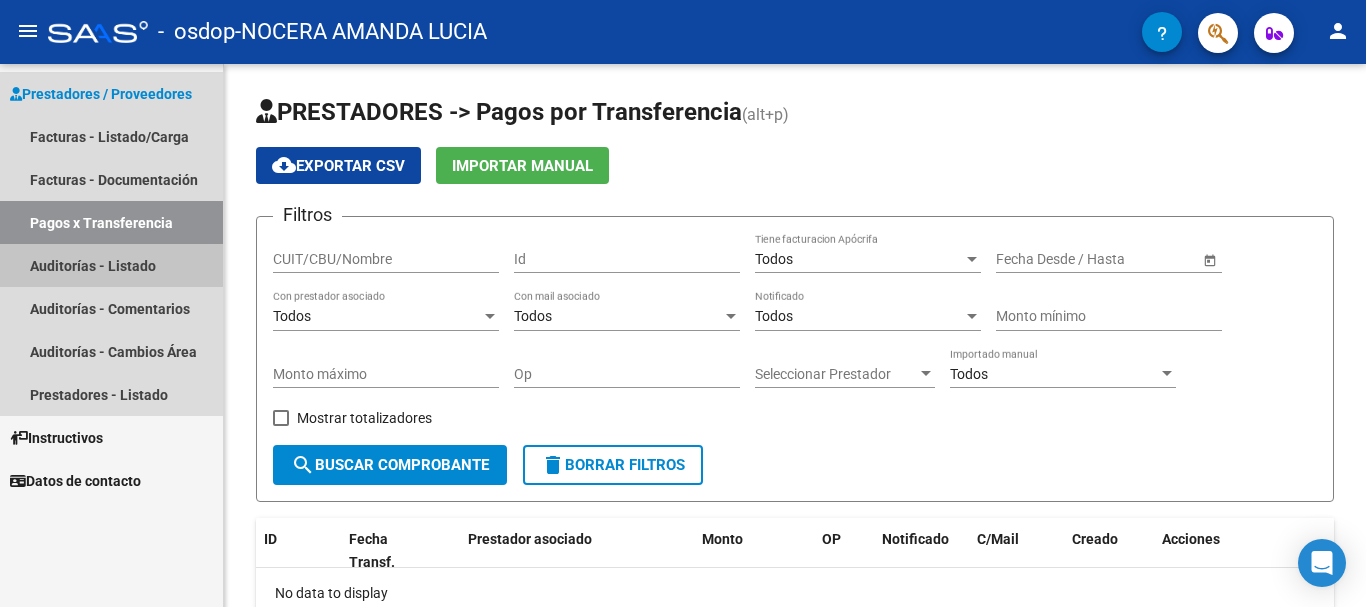 click on "Auditorías - Listado" at bounding box center (111, 265) 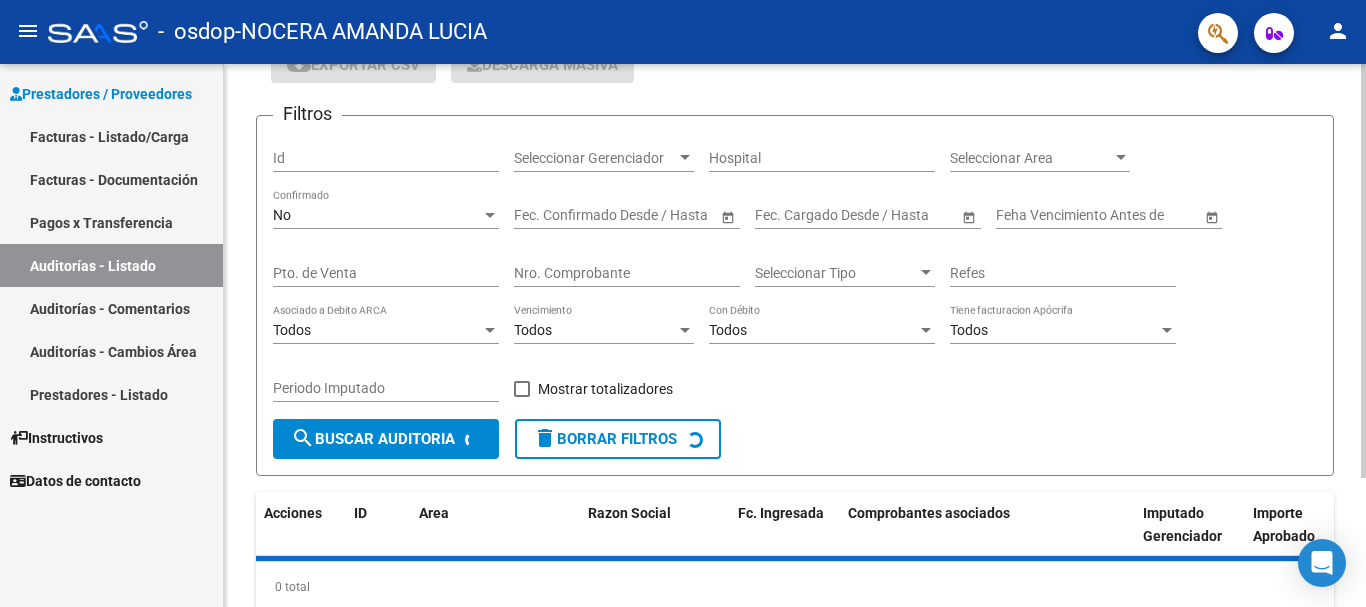 scroll, scrollTop: 0, scrollLeft: 0, axis: both 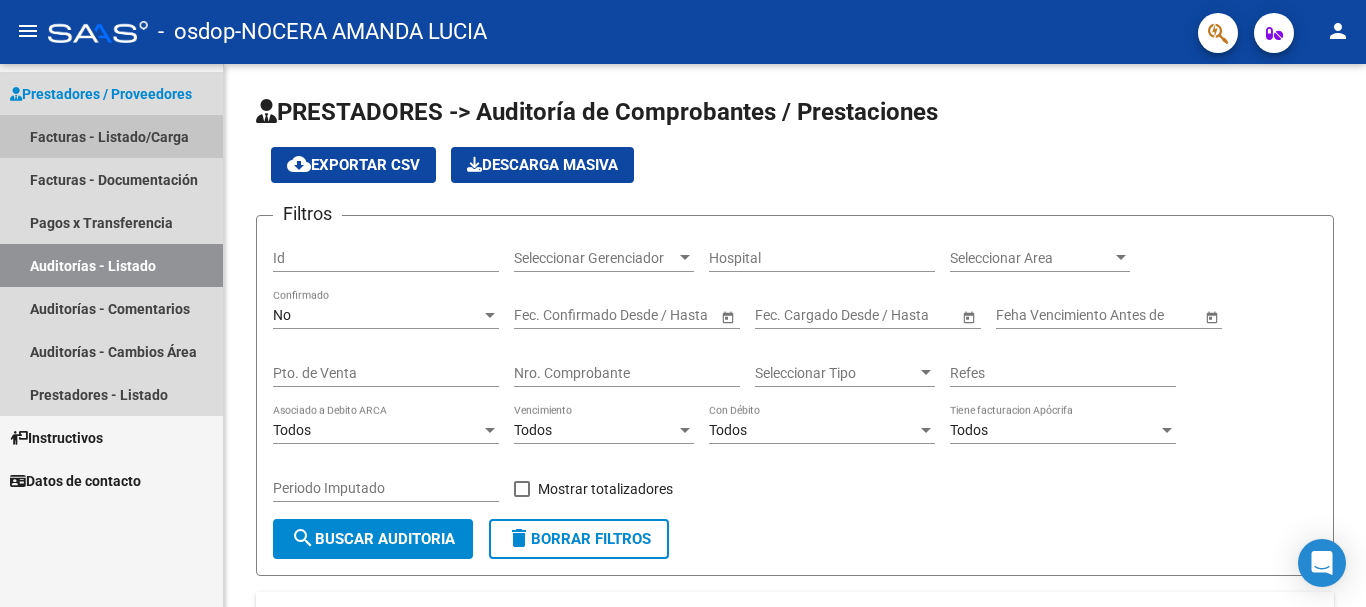 click on "Facturas - Listado/Carga" at bounding box center (111, 136) 